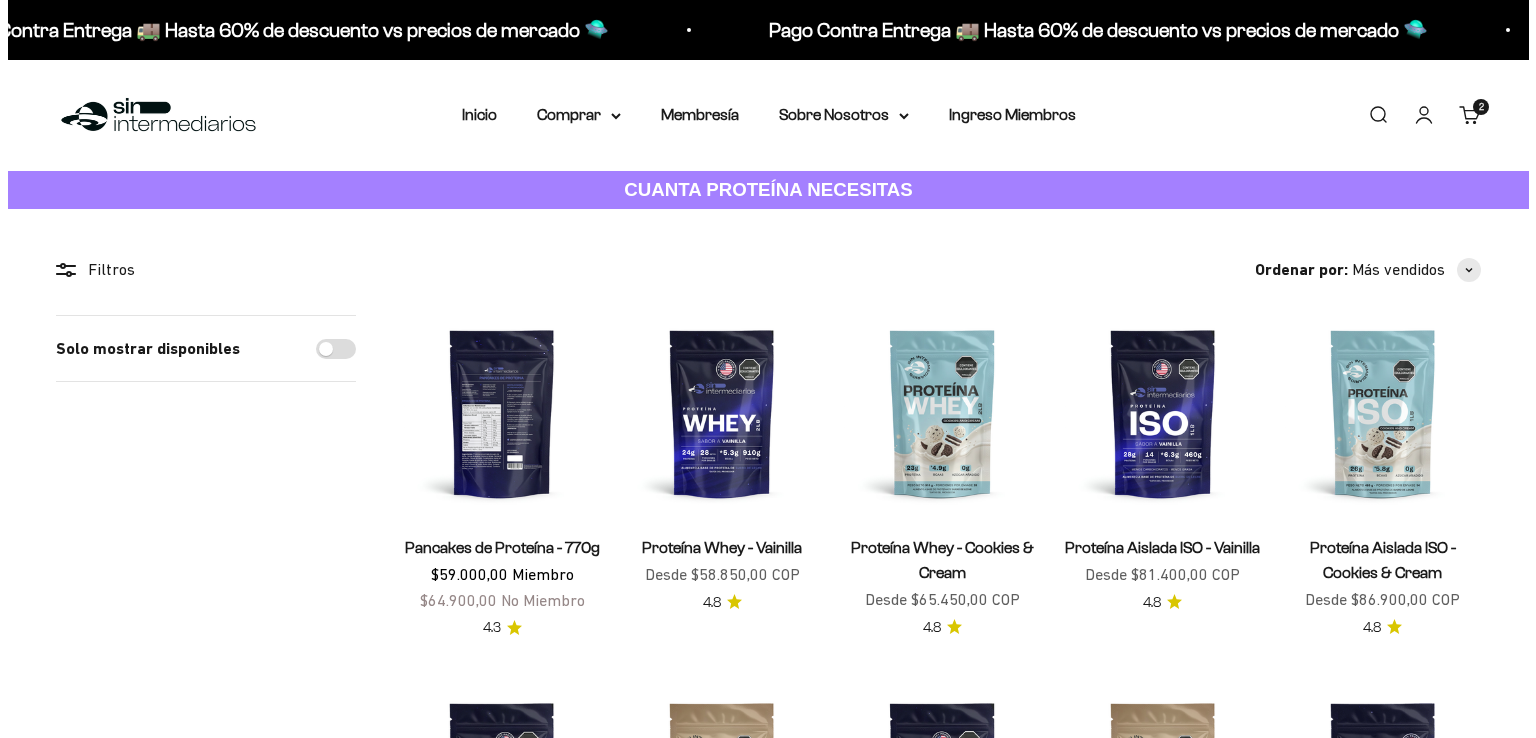 scroll, scrollTop: 0, scrollLeft: 0, axis: both 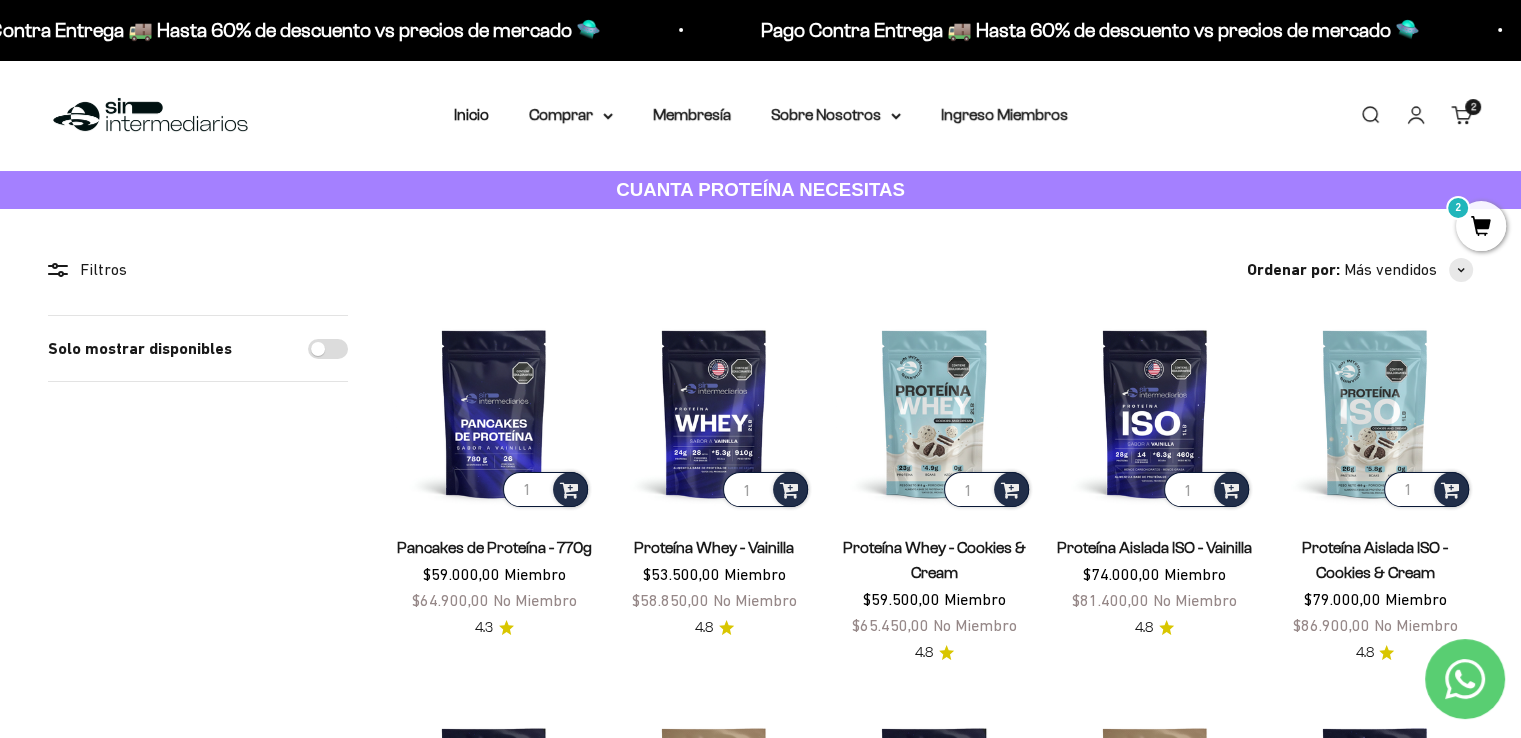 click on "Carrito
2 artículos
2" at bounding box center [1462, 115] 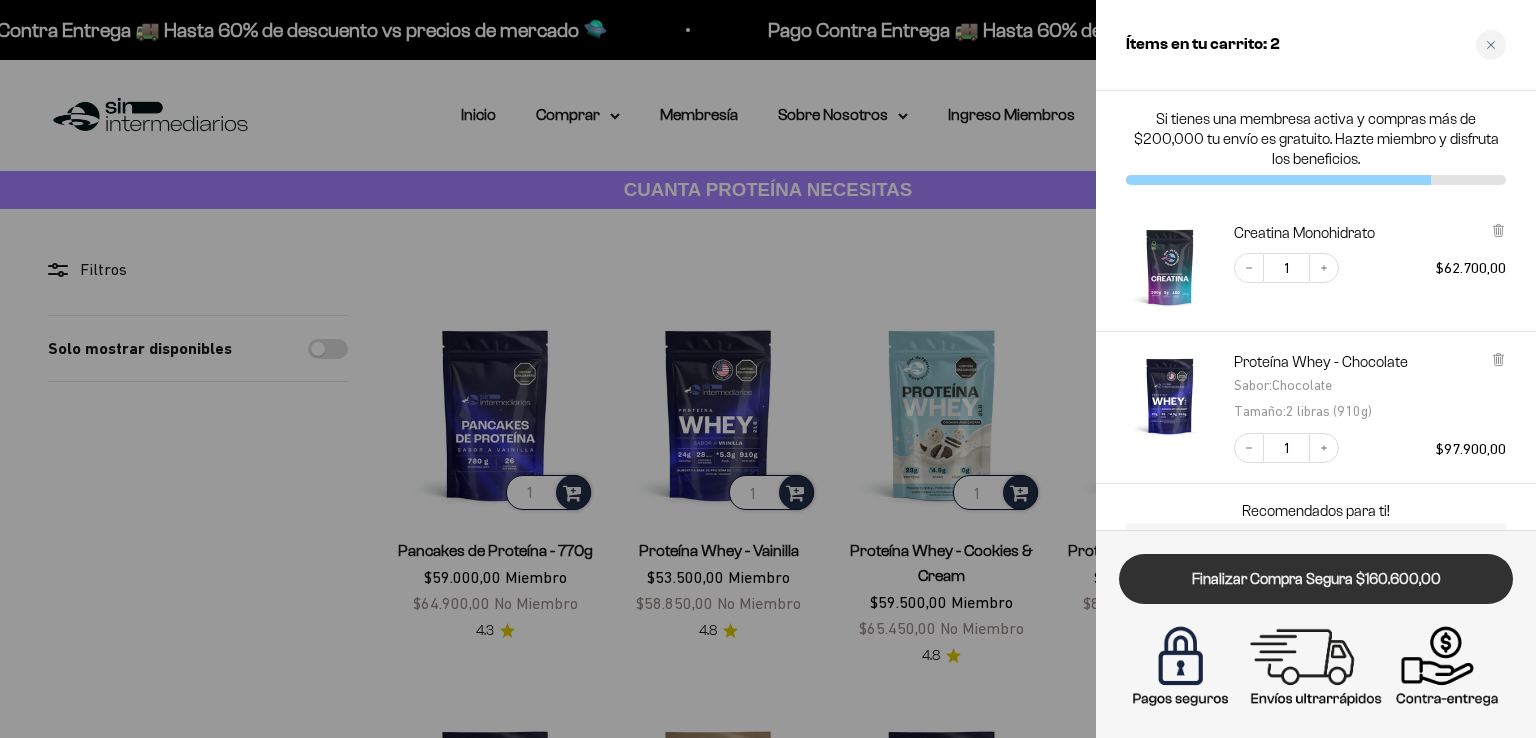click on "Finalizar Compra Segura $160.600,00" at bounding box center [1316, 579] 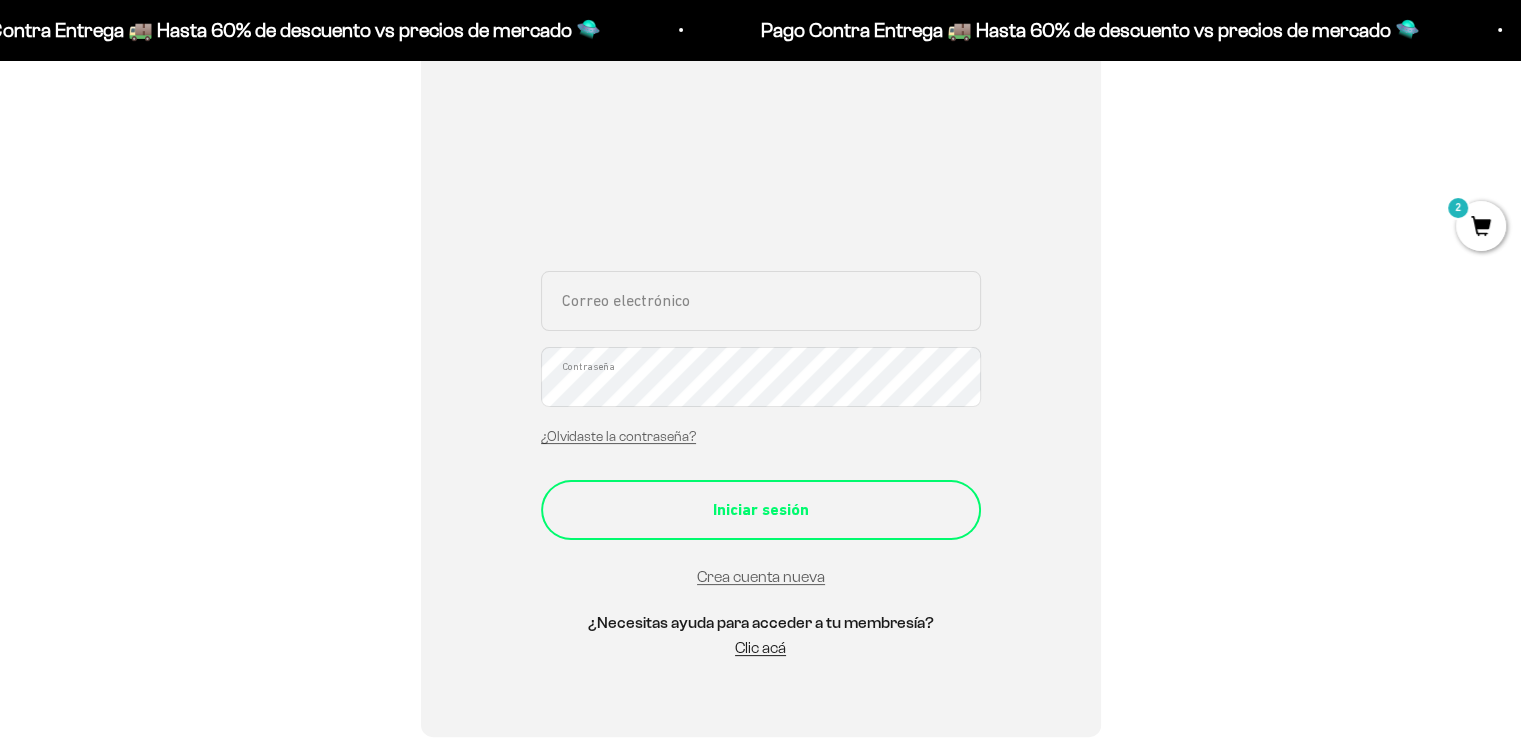 scroll, scrollTop: 200, scrollLeft: 0, axis: vertical 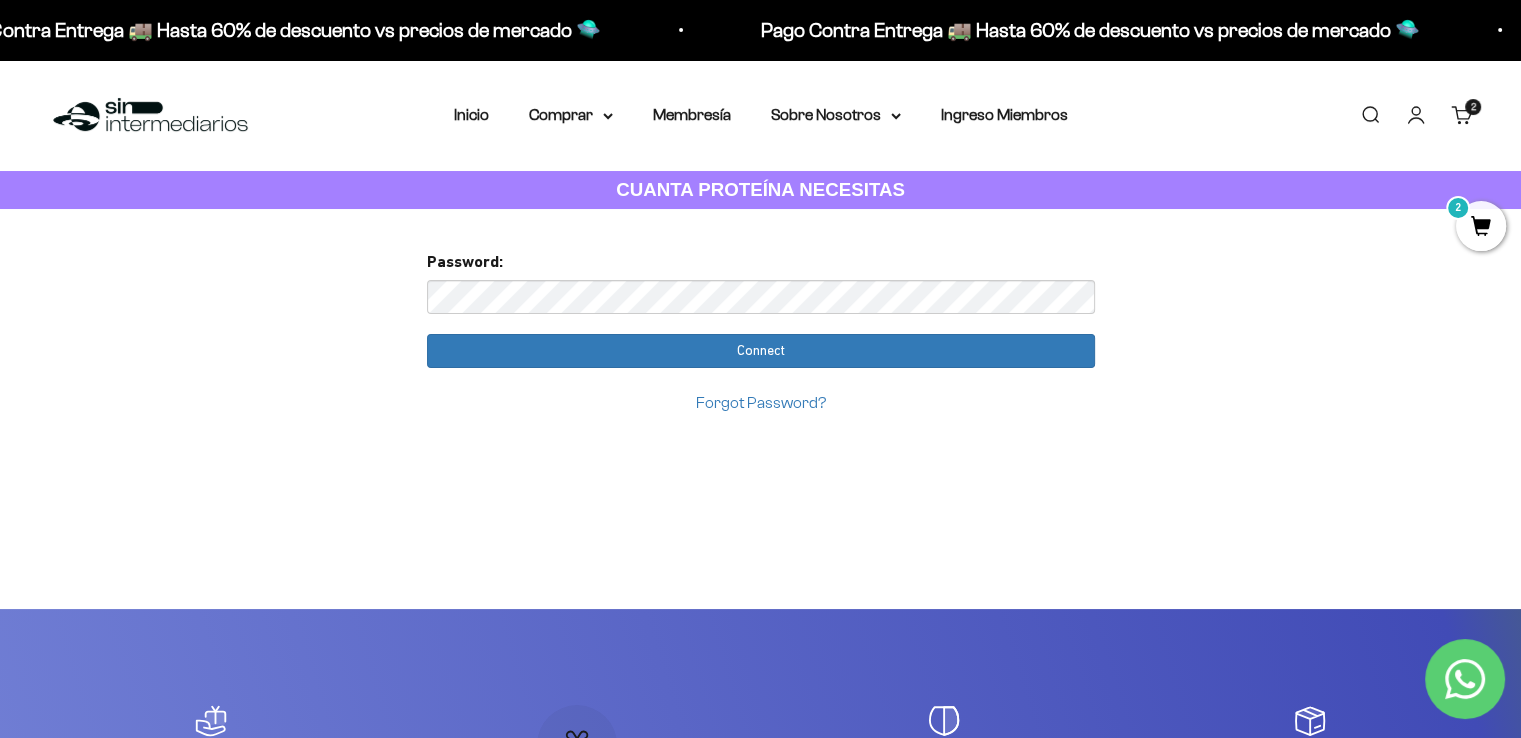 click on "Iniciar sesión" at bounding box center (1416, 115) 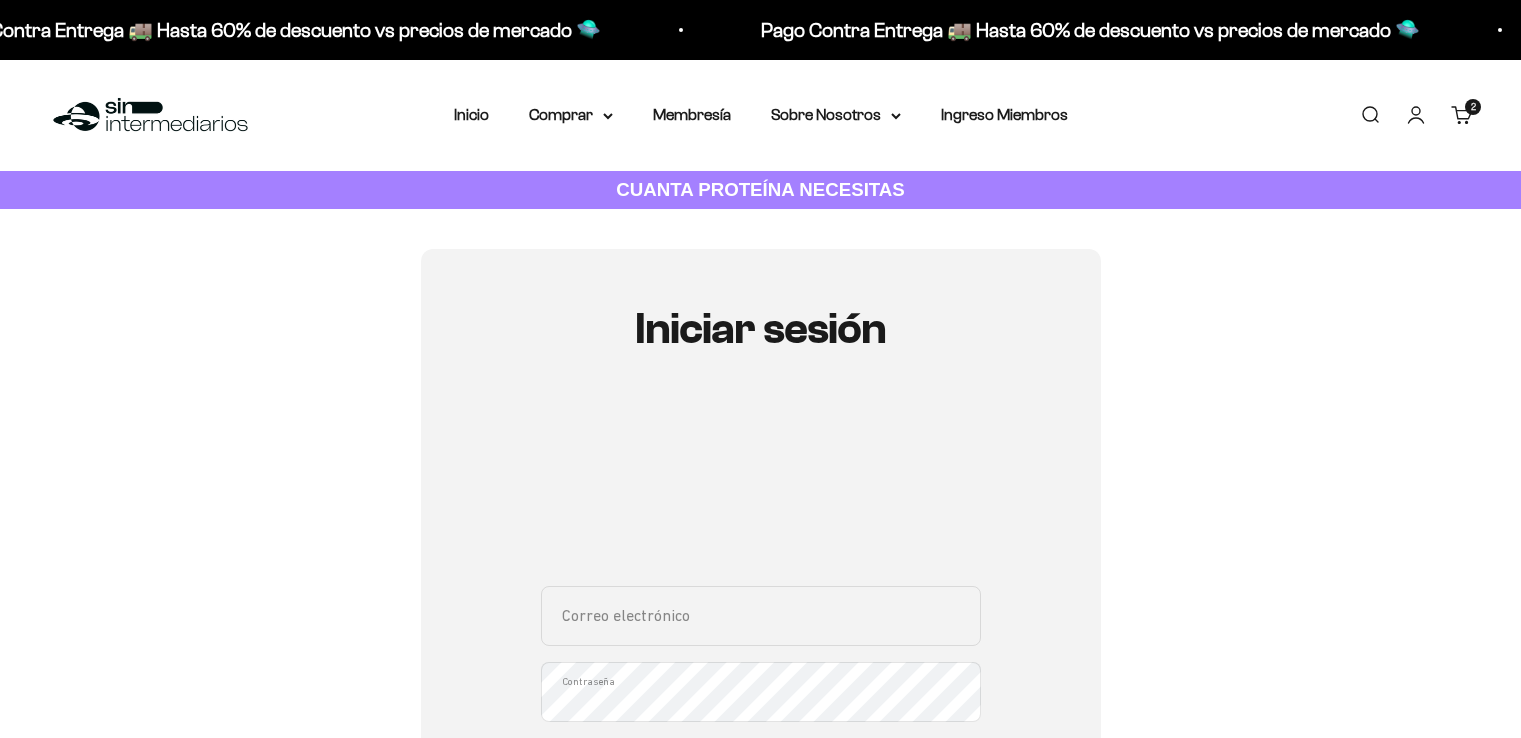 scroll, scrollTop: 0, scrollLeft: 0, axis: both 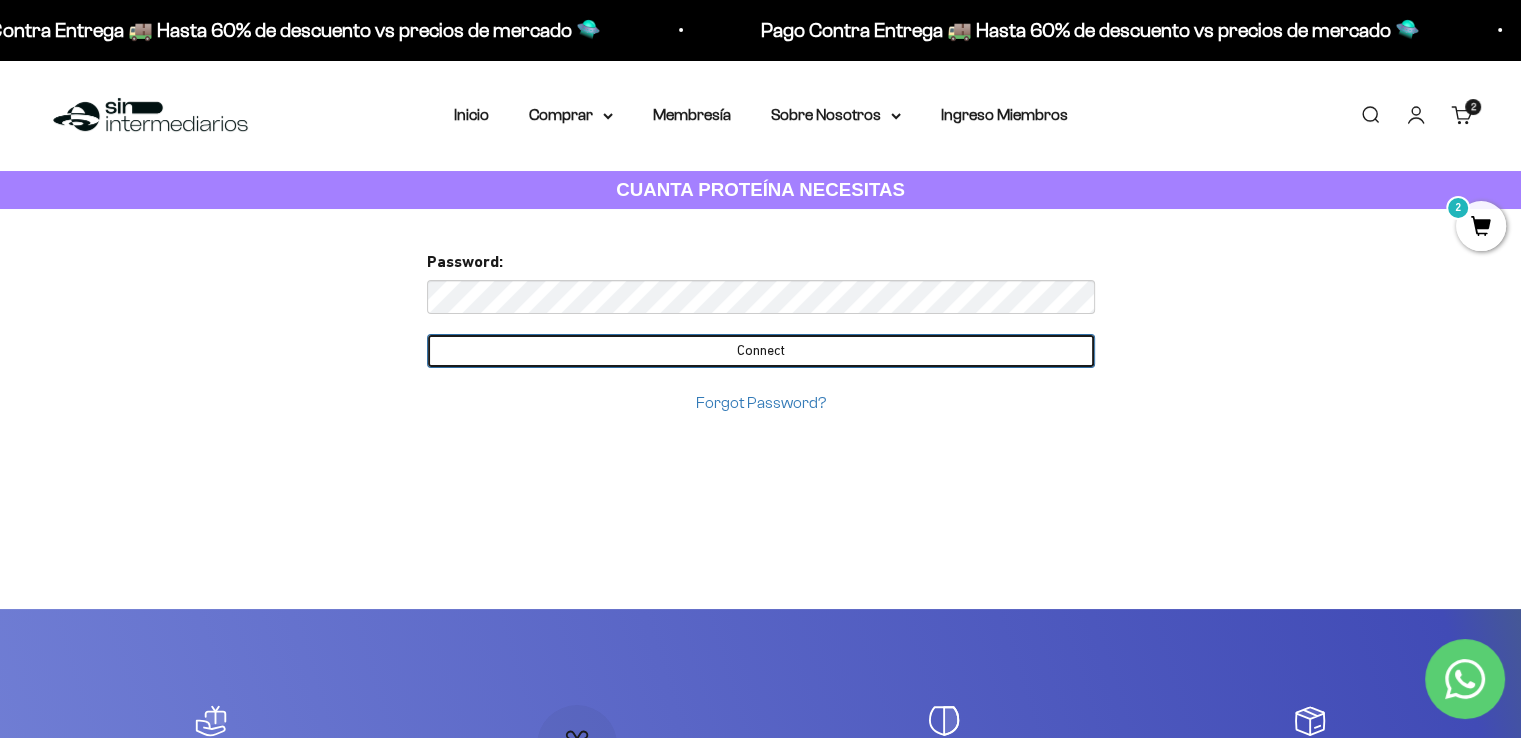 click on "Connect" at bounding box center (761, 351) 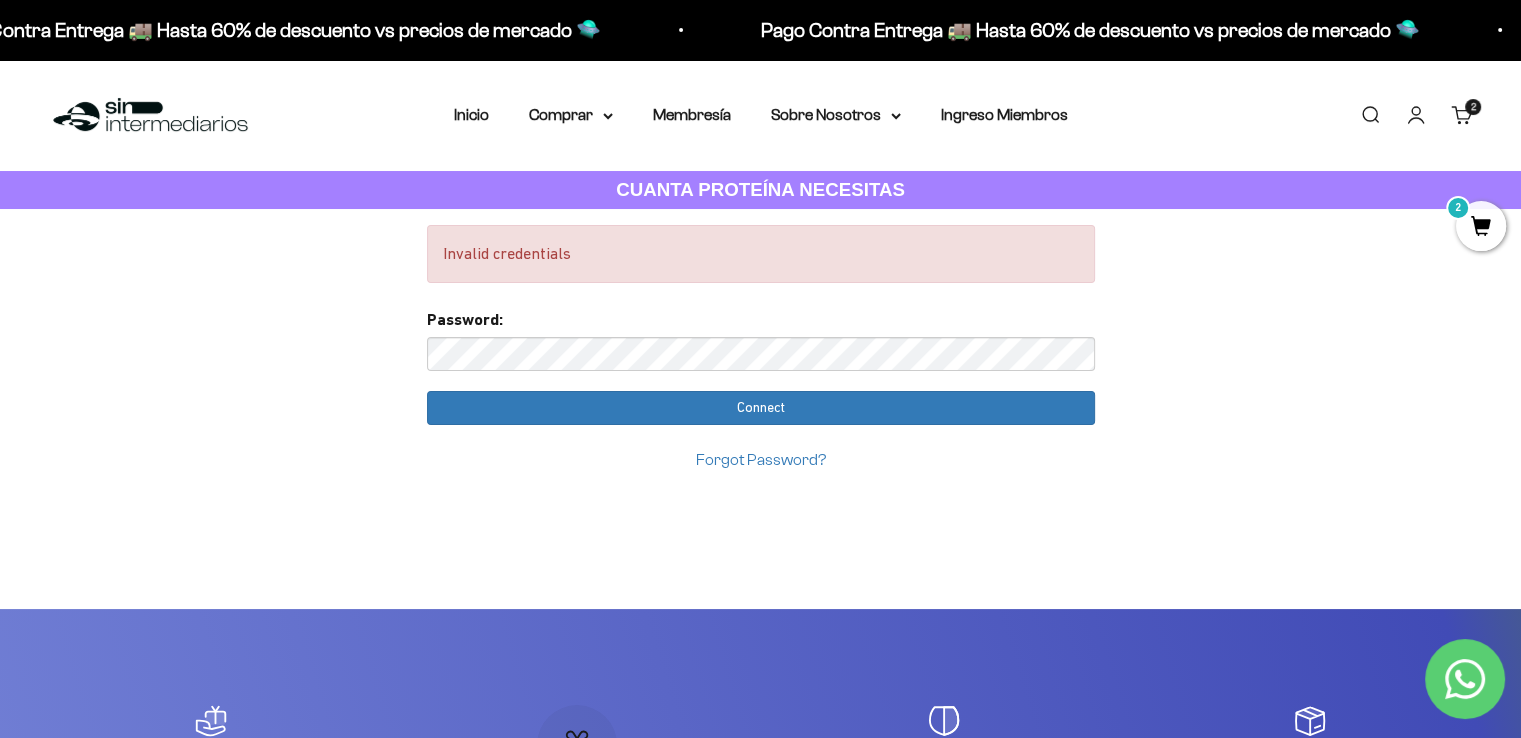 click on "Forgot Password?" at bounding box center (761, 460) 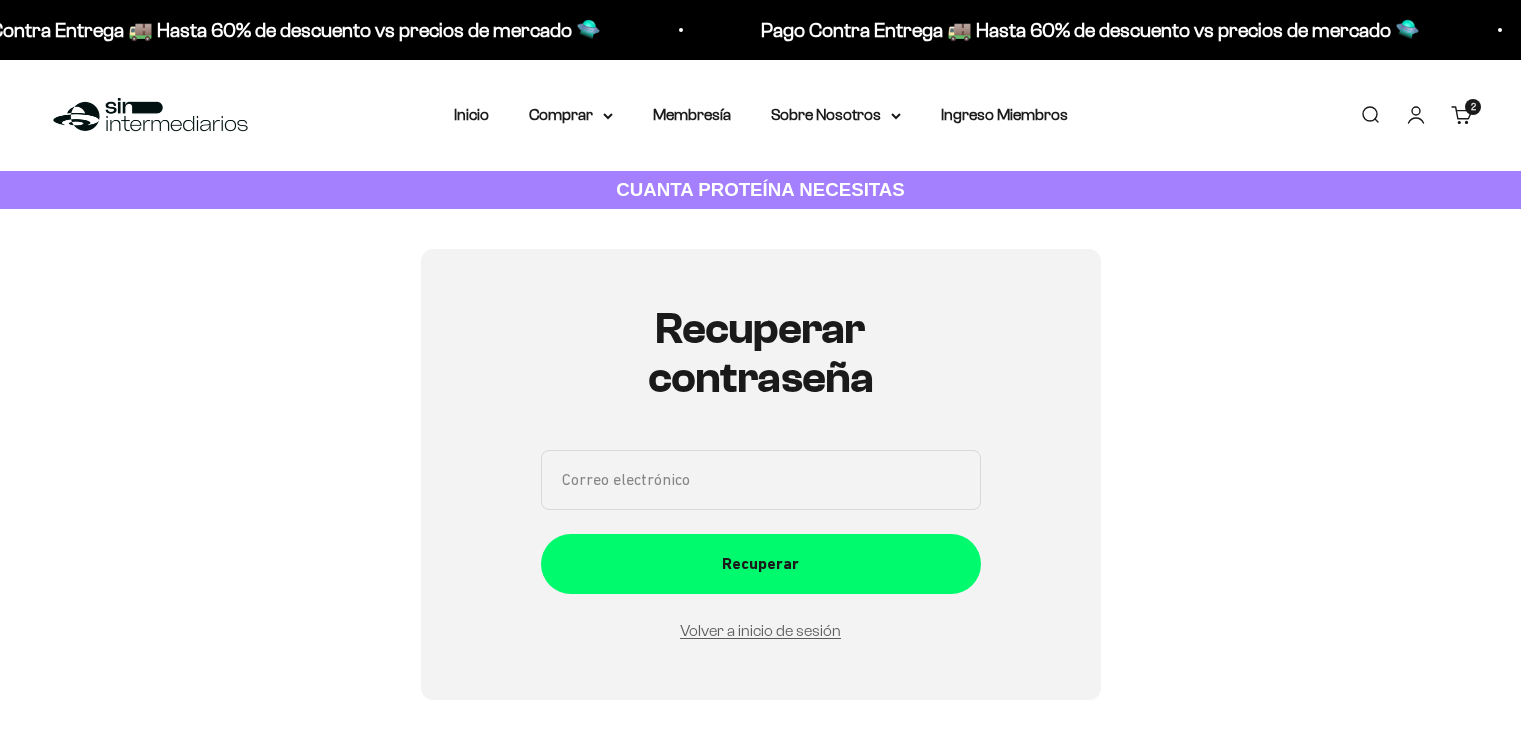 scroll, scrollTop: 225, scrollLeft: 0, axis: vertical 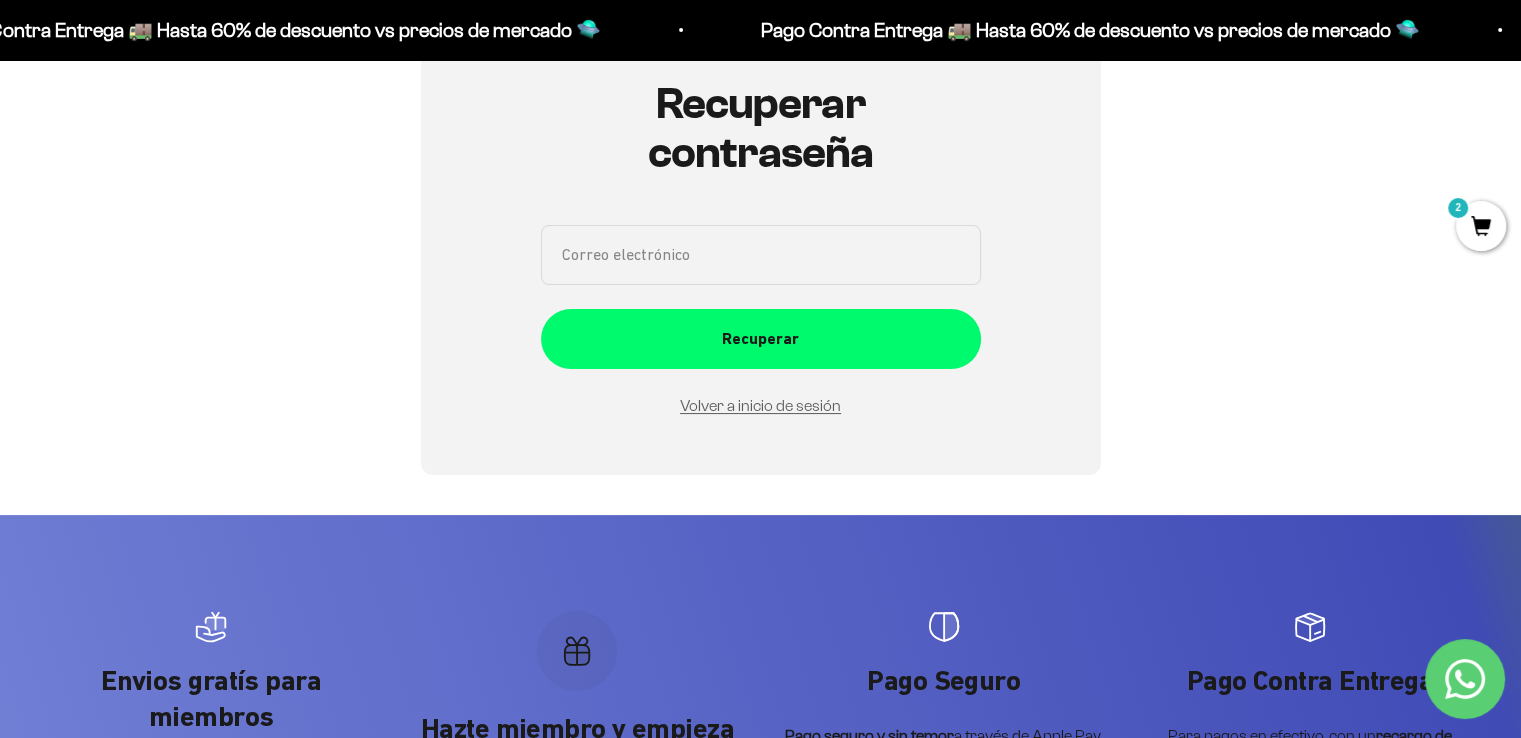 click on "Correo electrónico" at bounding box center [761, 255] 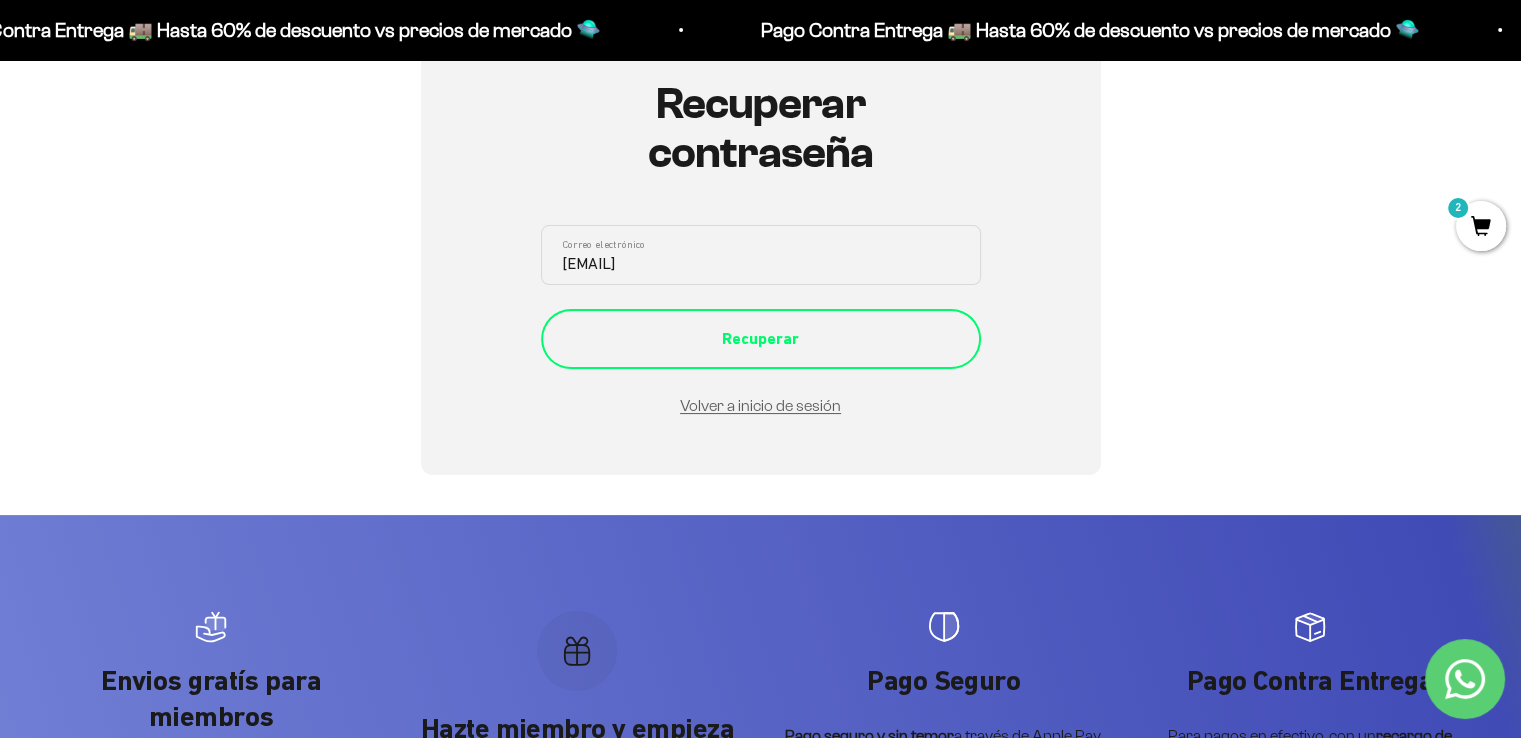 click on "Recuperar" at bounding box center (761, 339) 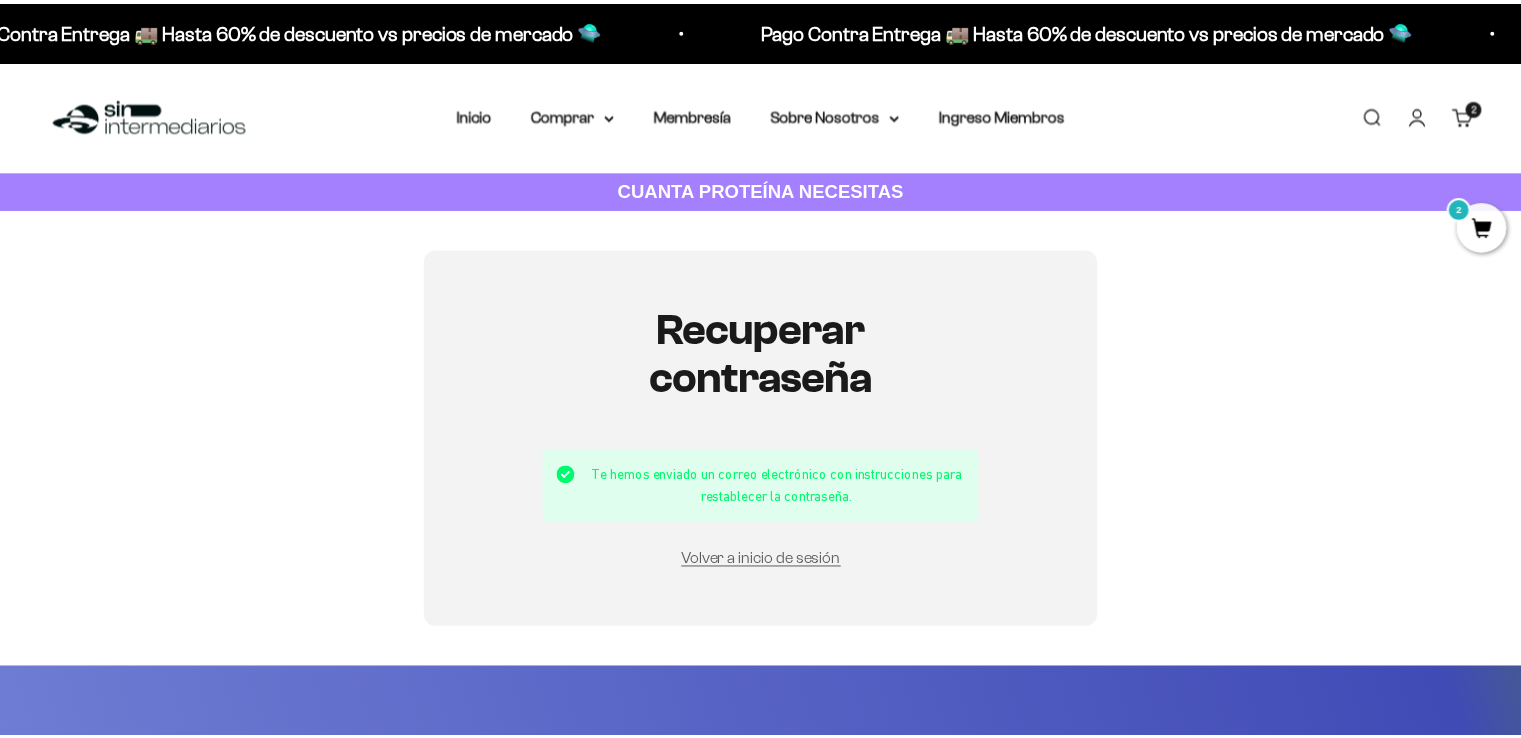 scroll, scrollTop: 0, scrollLeft: 0, axis: both 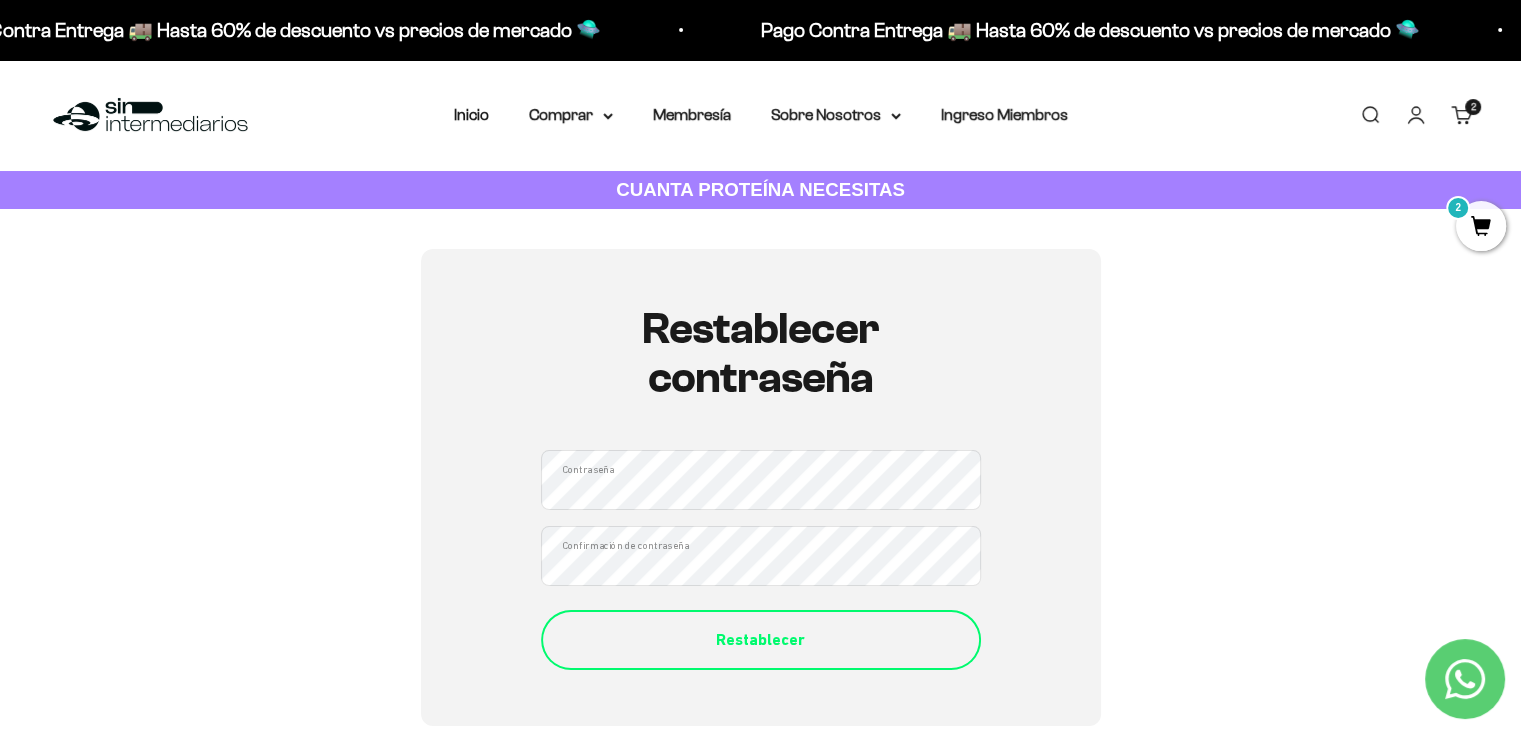 click on "Restablecer" at bounding box center [761, 640] 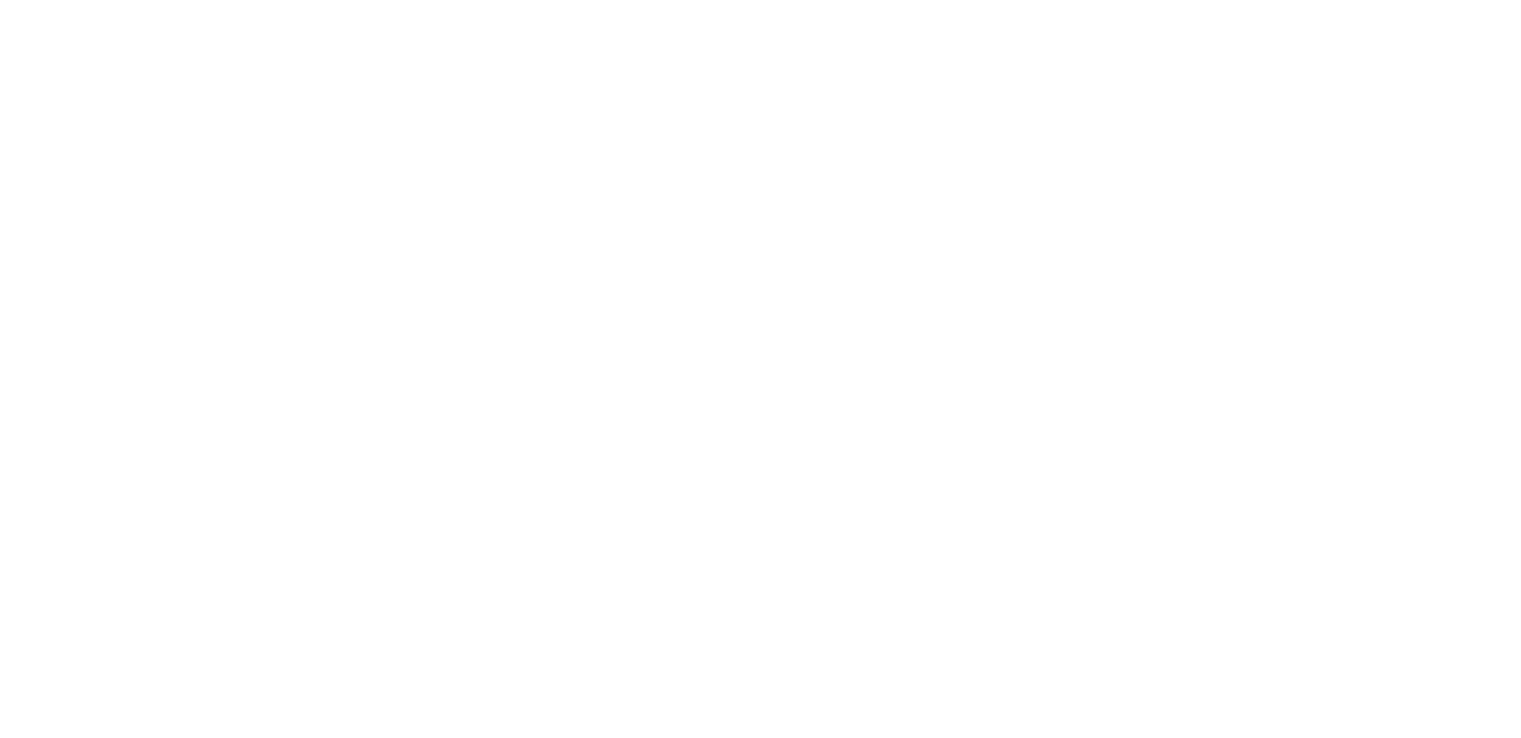 scroll, scrollTop: 0, scrollLeft: 0, axis: both 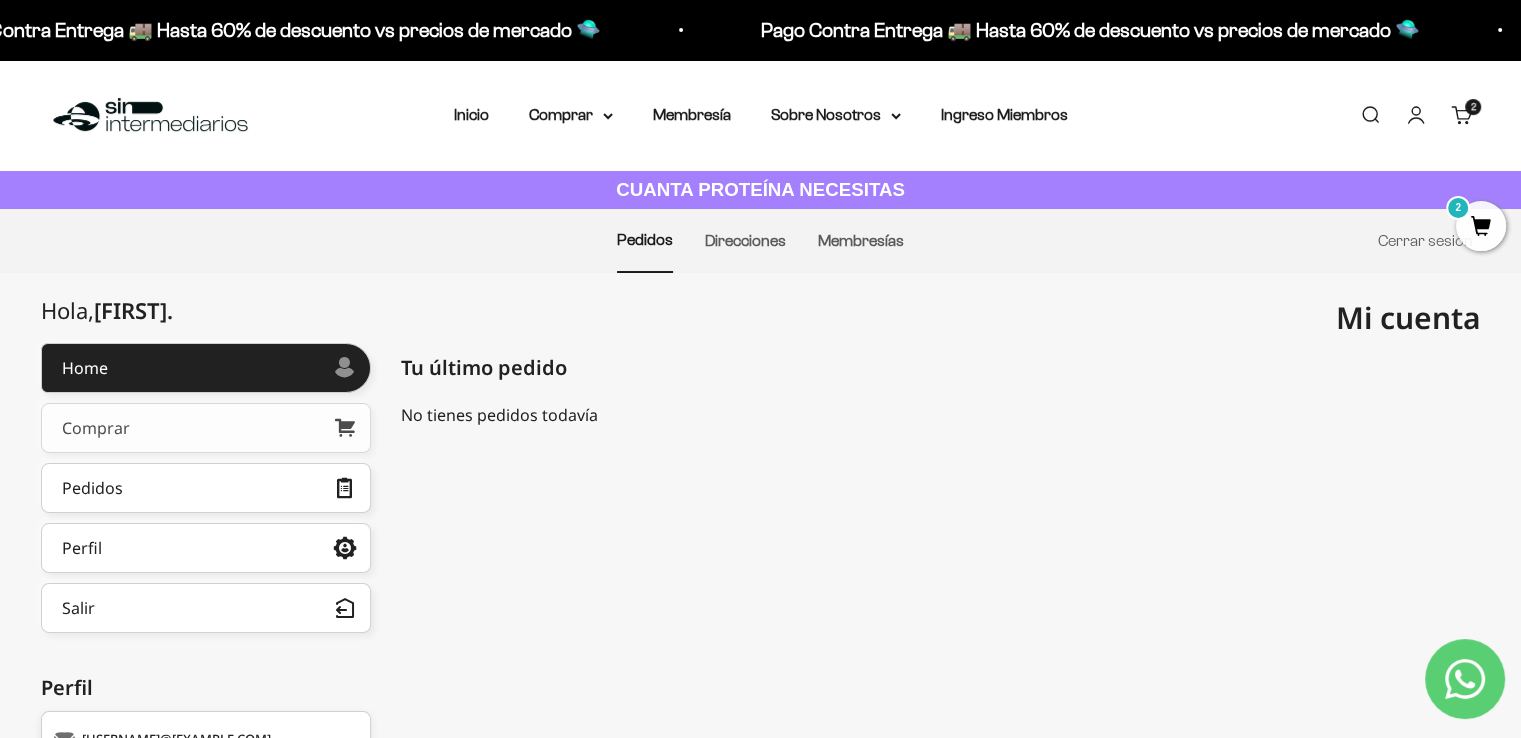 click on "Comprar" at bounding box center (96, 428) 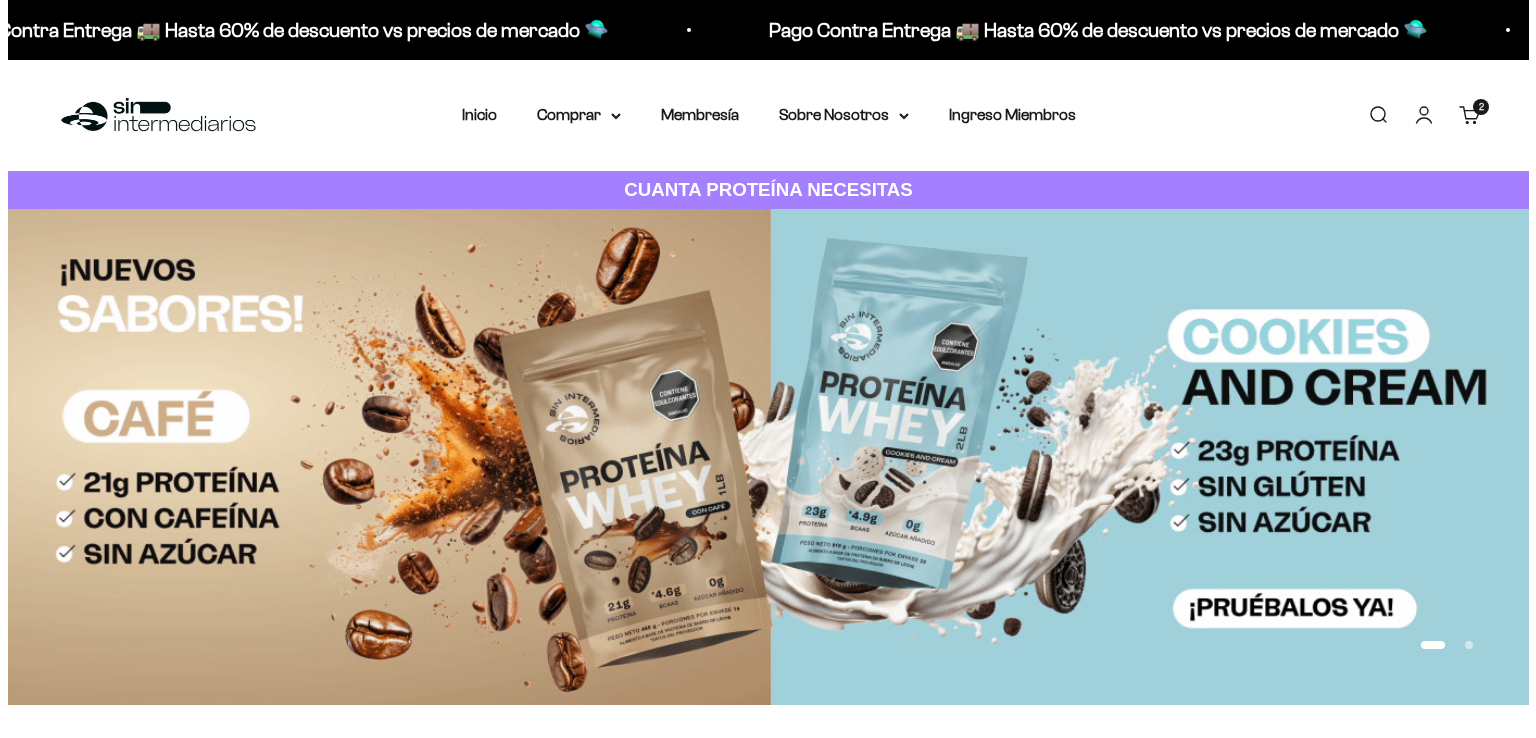 scroll, scrollTop: 0, scrollLeft: 0, axis: both 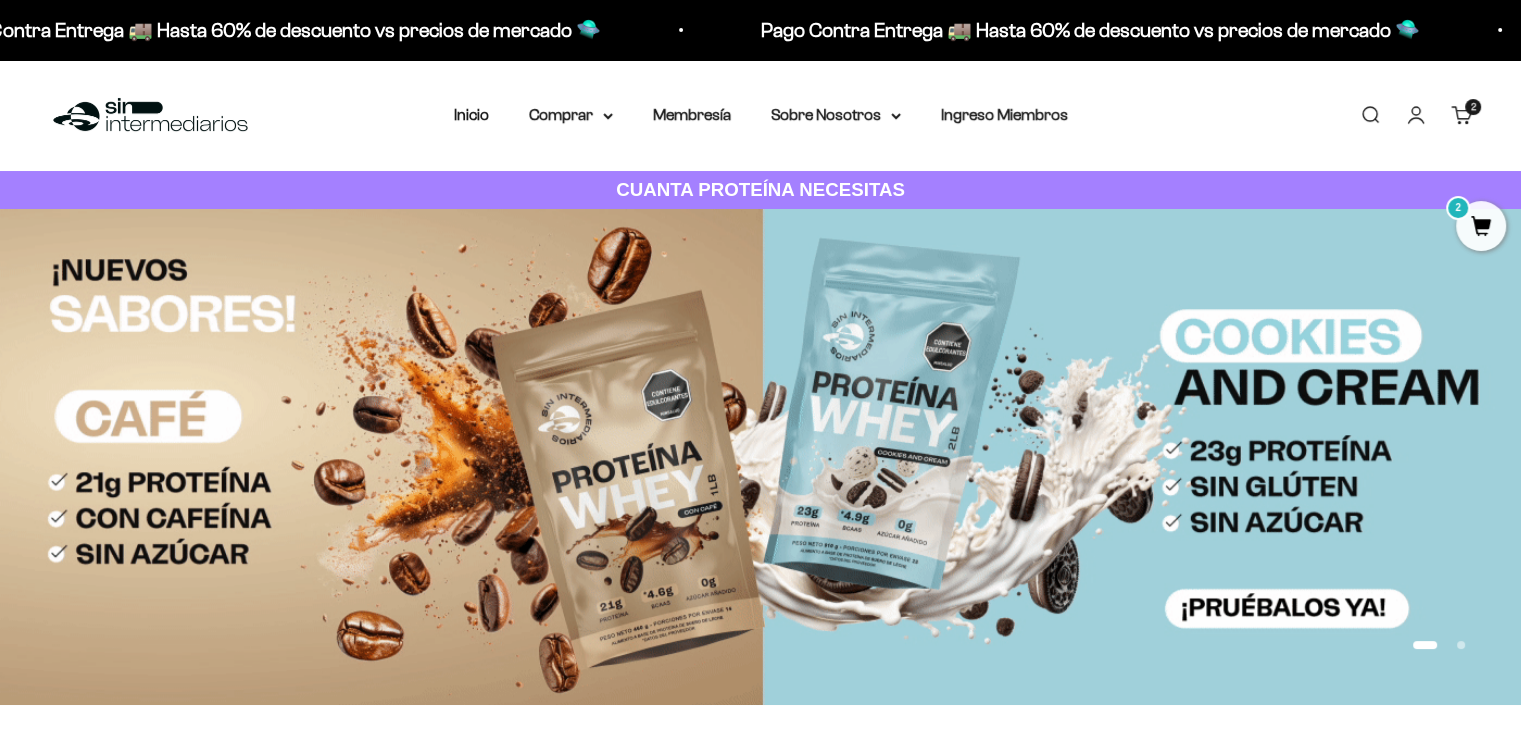 click on "2 artículos
2" at bounding box center [1473, 107] 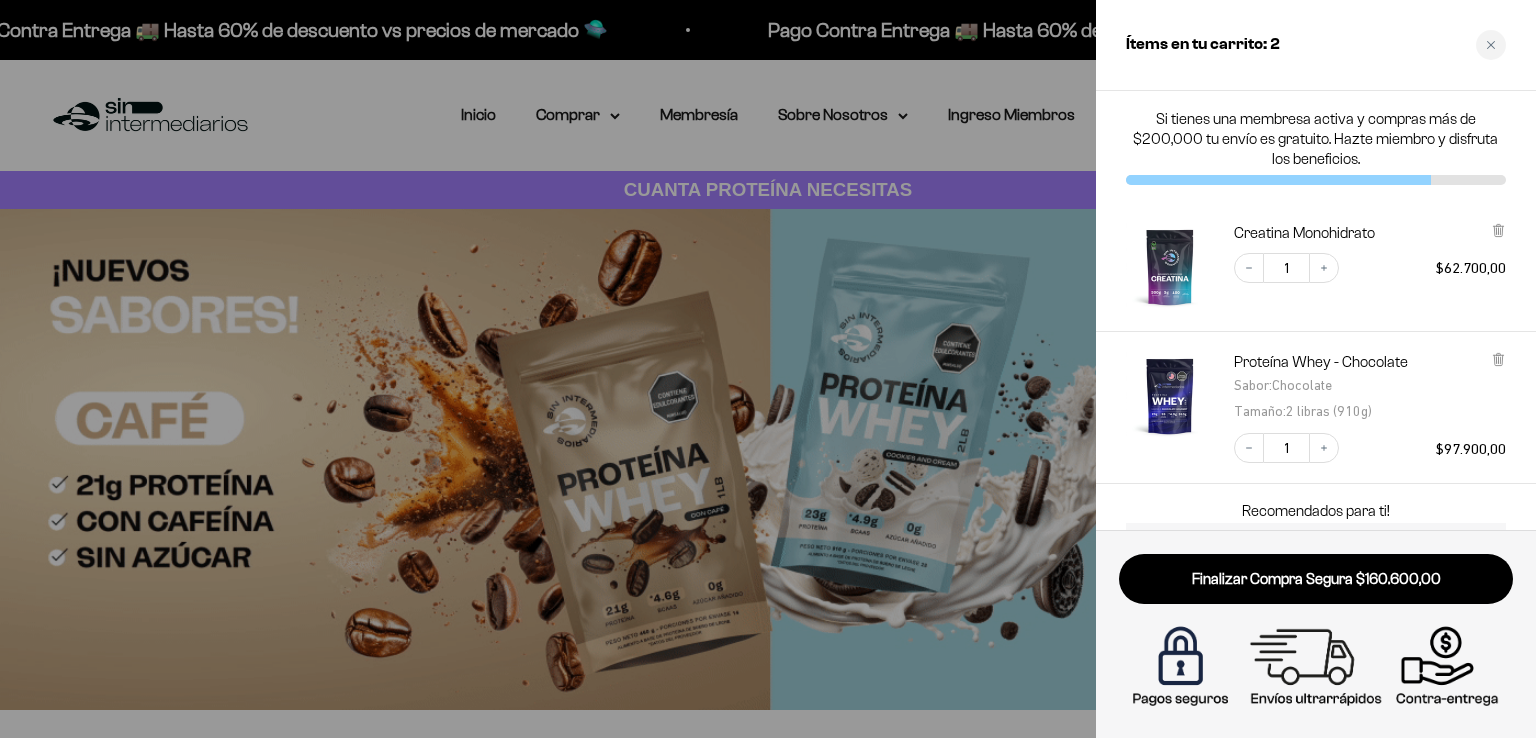 click on "Finalizar Compra Segura $160.600,00" at bounding box center (1316, 579) 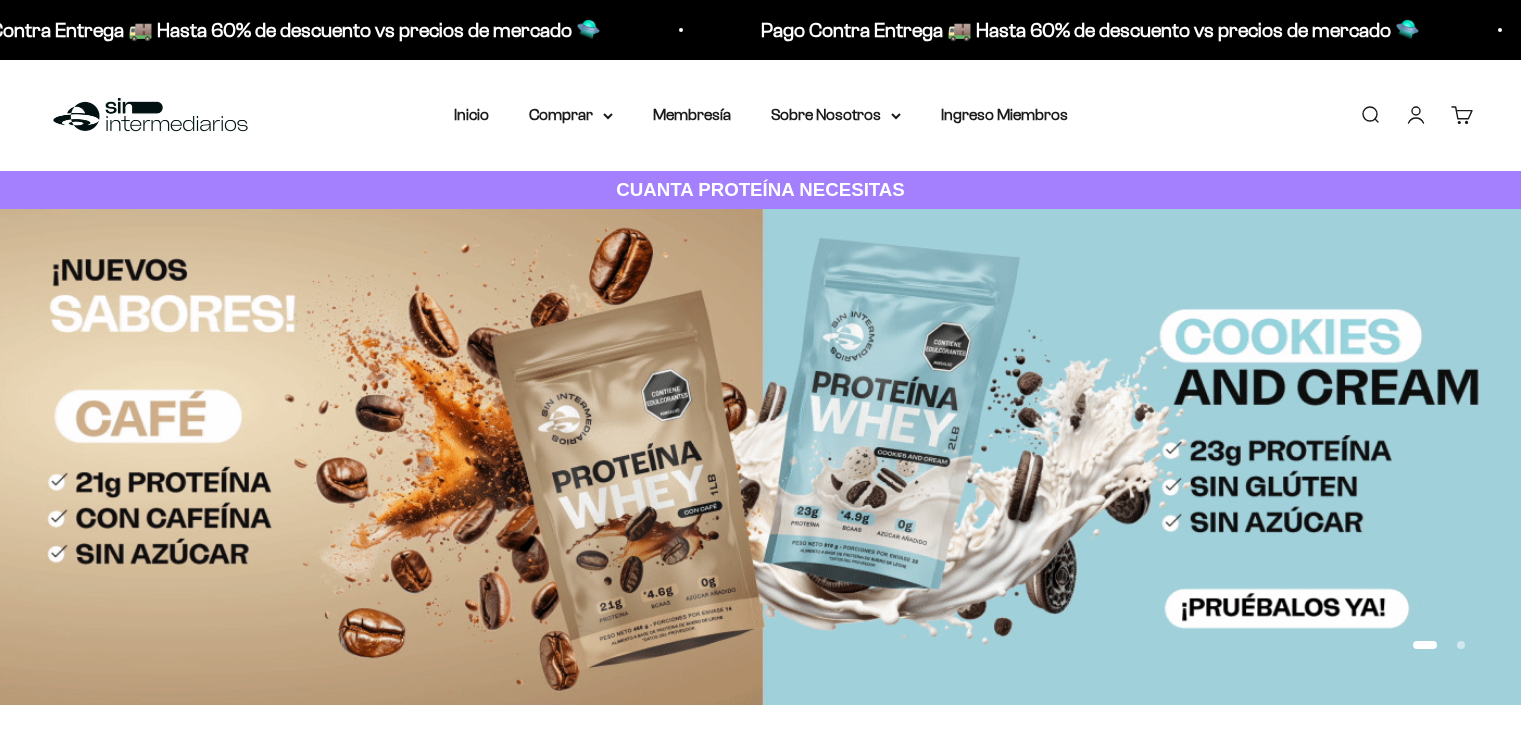 scroll, scrollTop: 0, scrollLeft: 0, axis: both 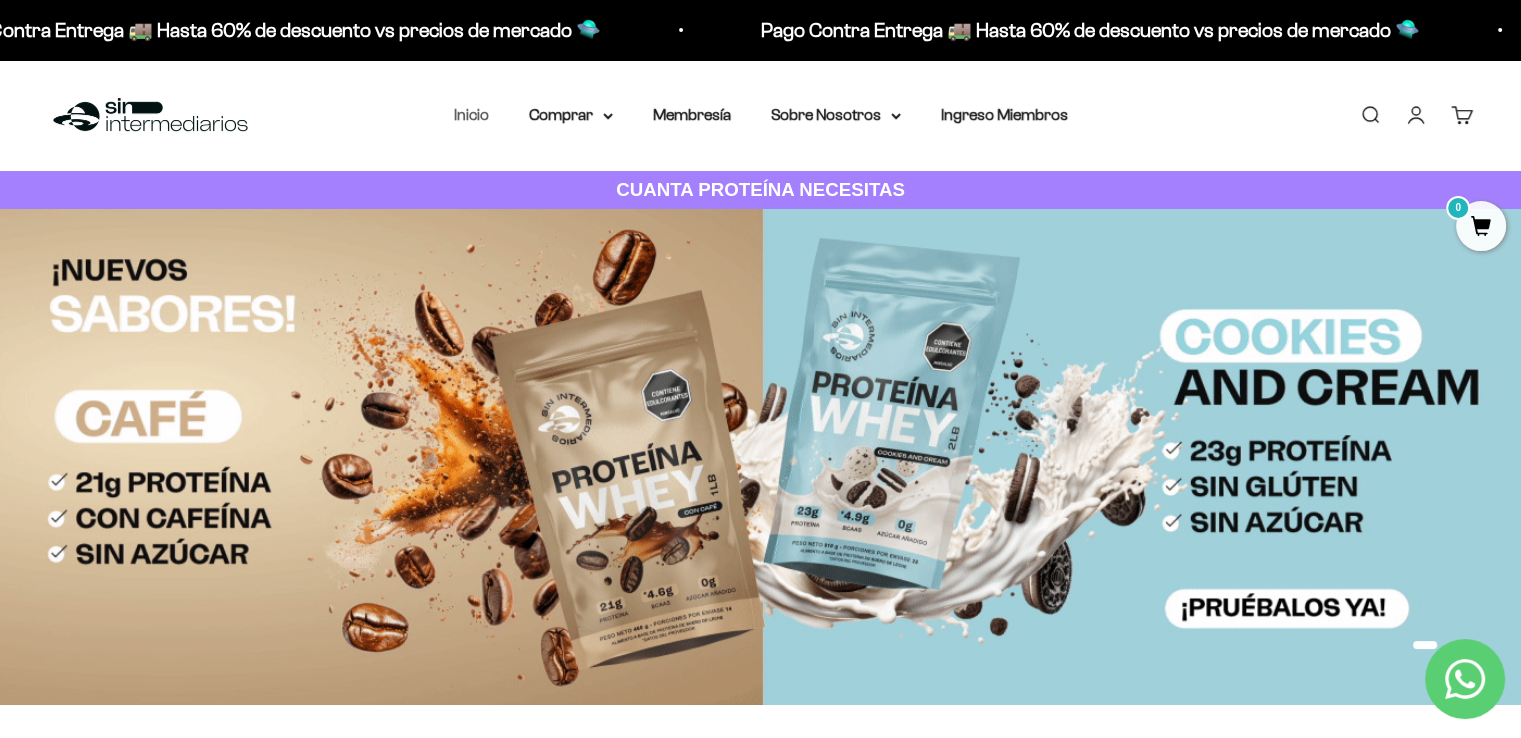 click on "Inicio" at bounding box center (471, 114) 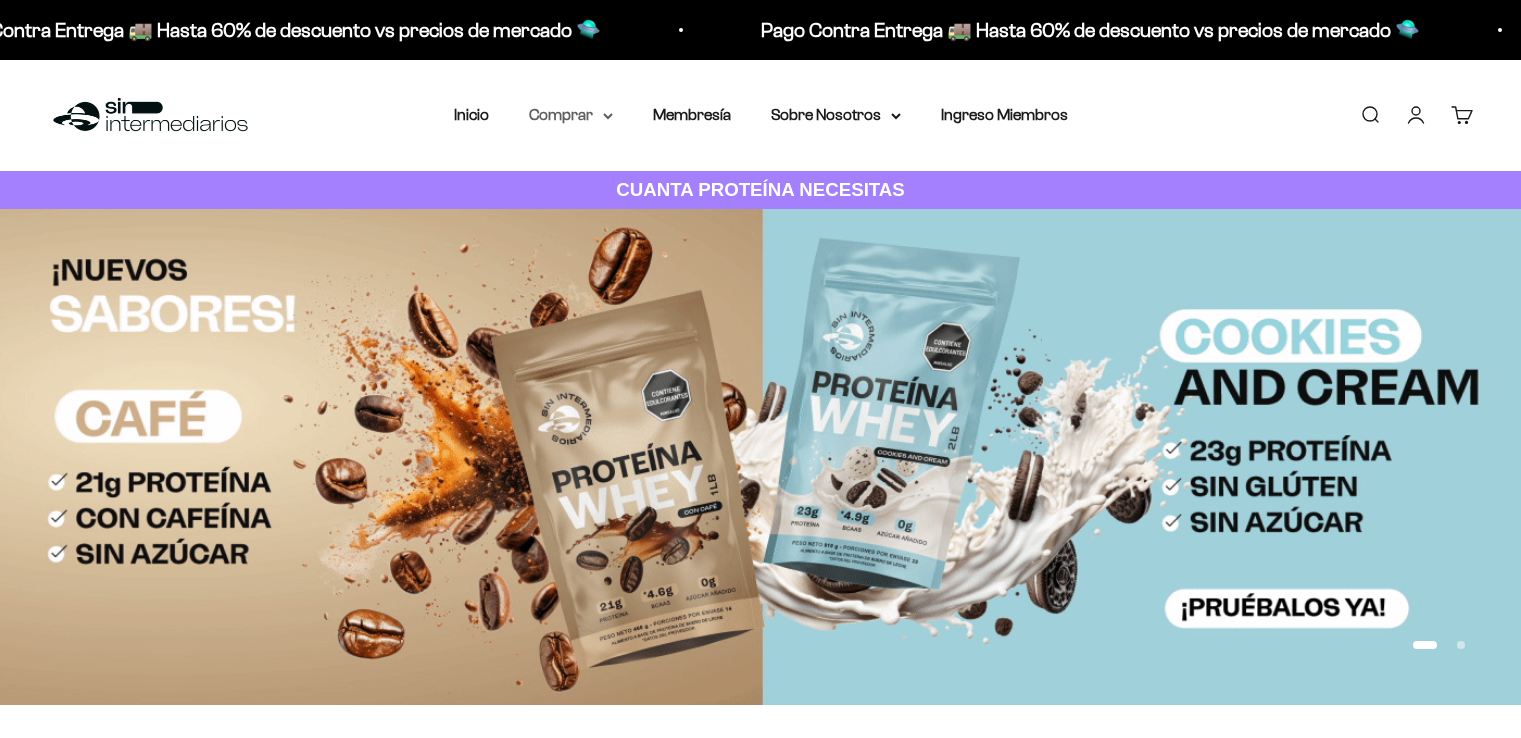 scroll, scrollTop: 0, scrollLeft: 0, axis: both 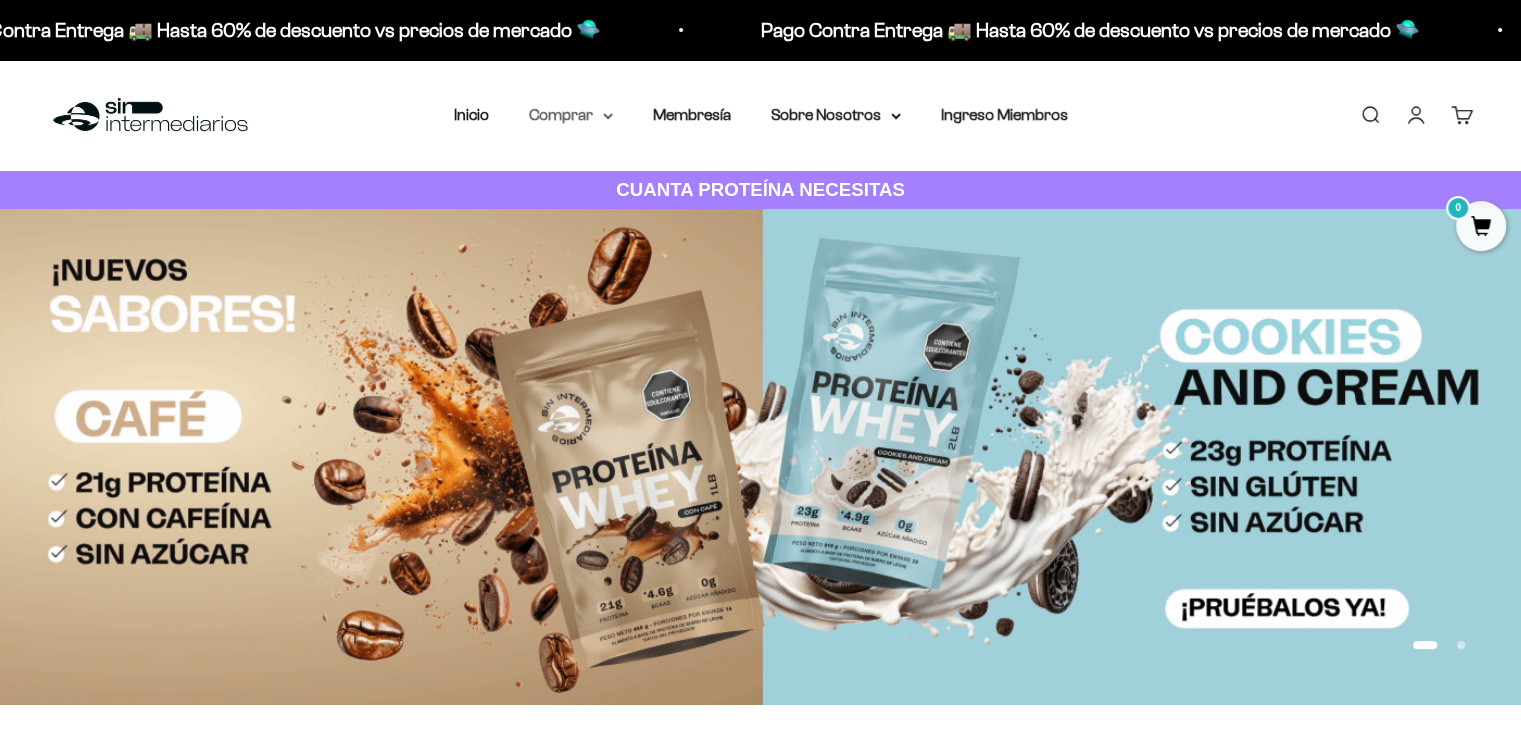 click on "Comprar" at bounding box center [571, 115] 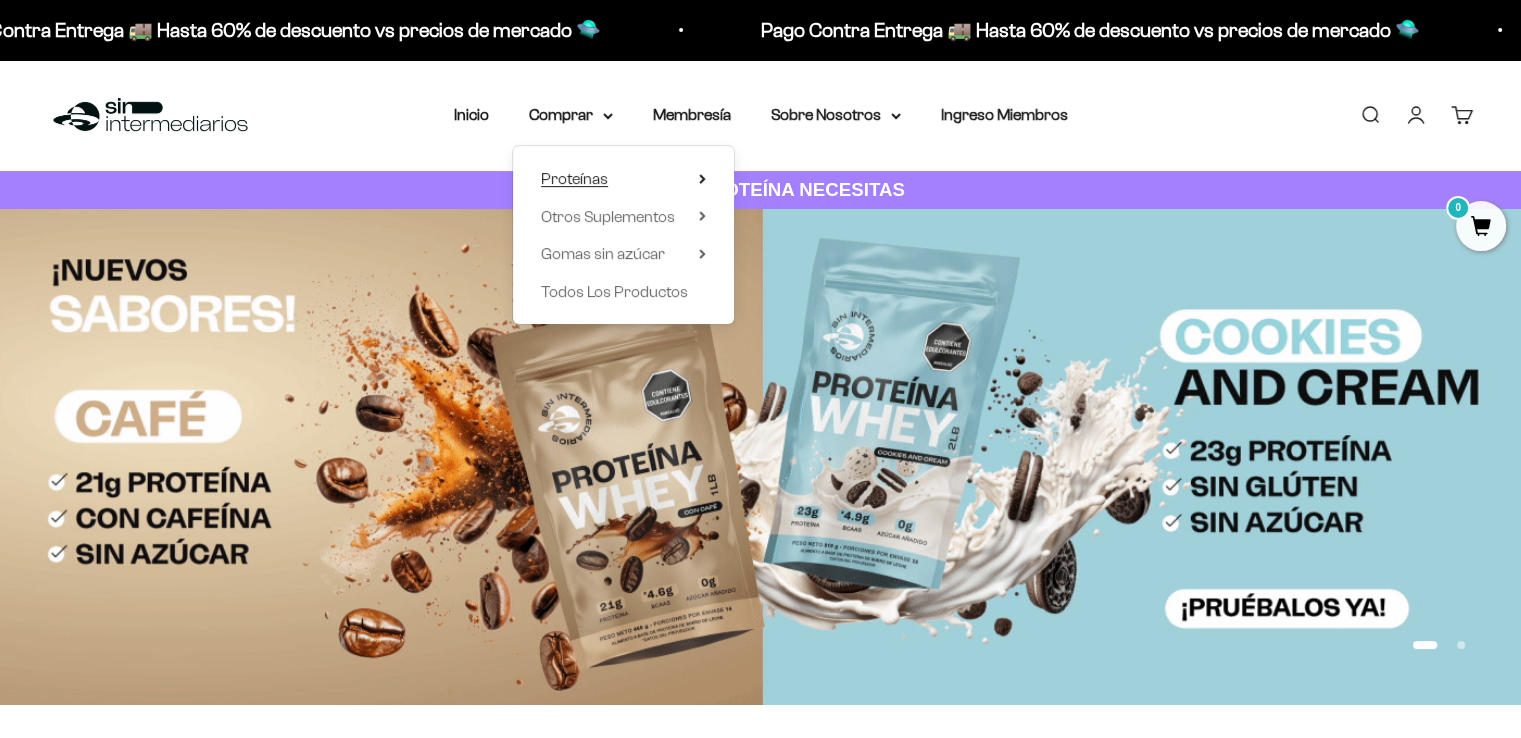 click on "Proteínas" at bounding box center (623, 179) 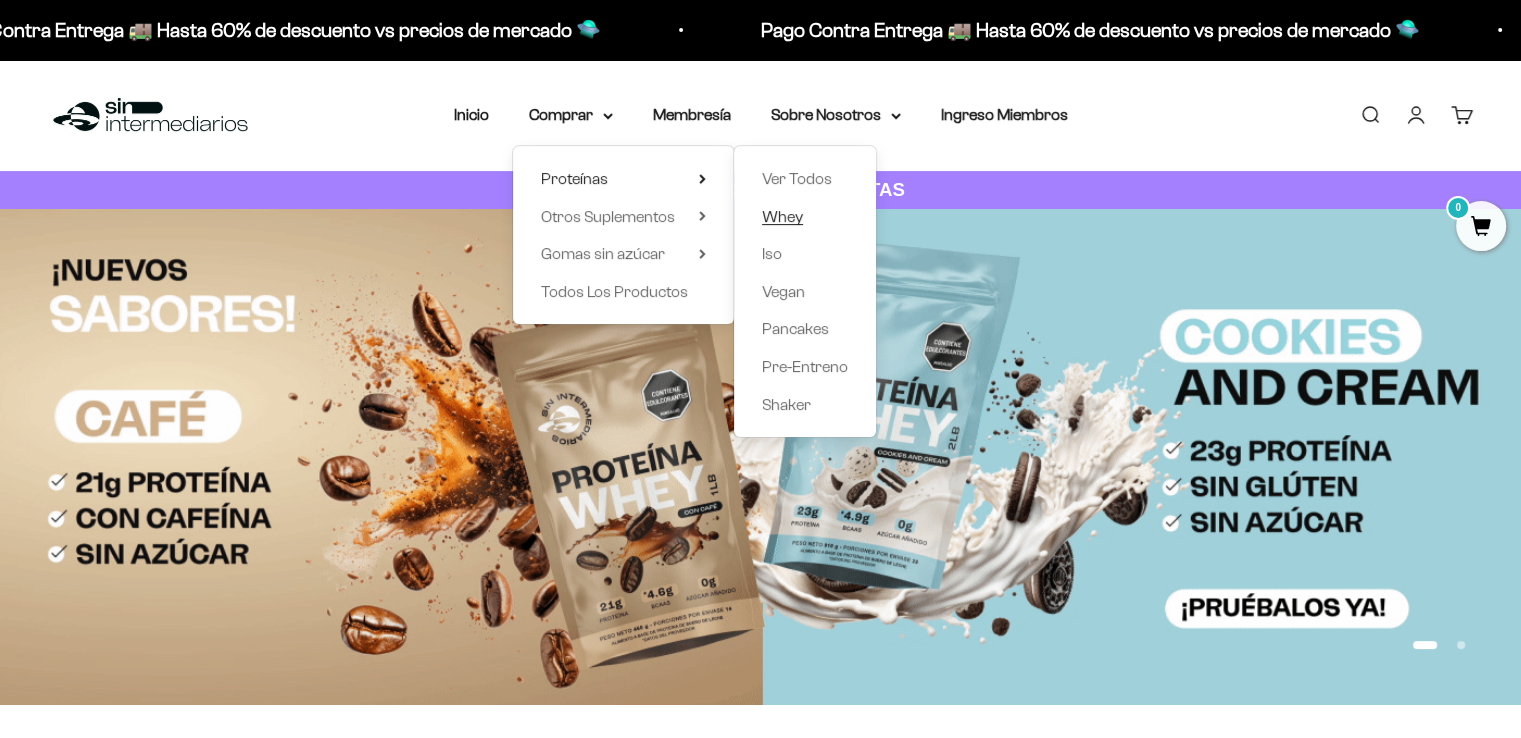 click on "Whey" at bounding box center [782, 216] 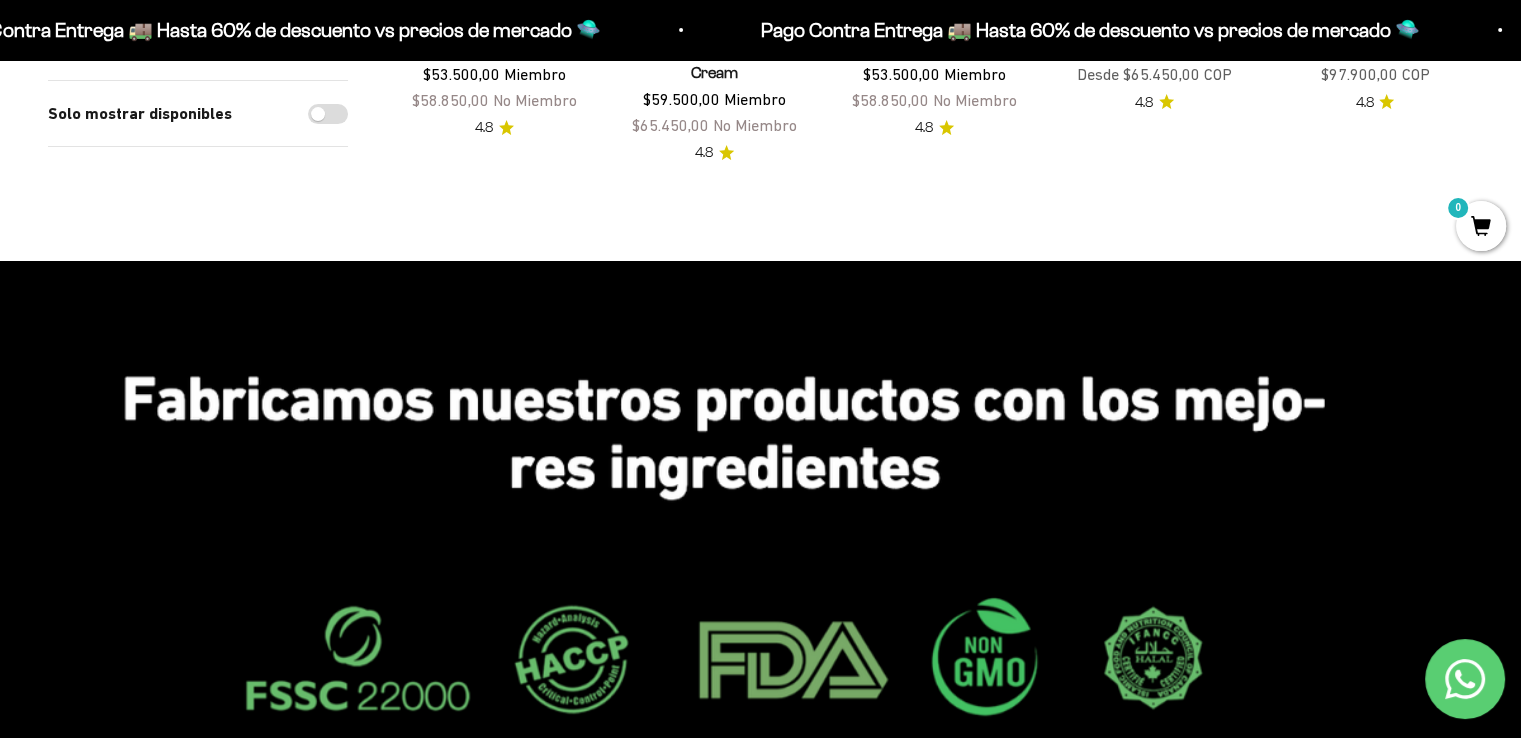 scroll, scrollTop: 100, scrollLeft: 0, axis: vertical 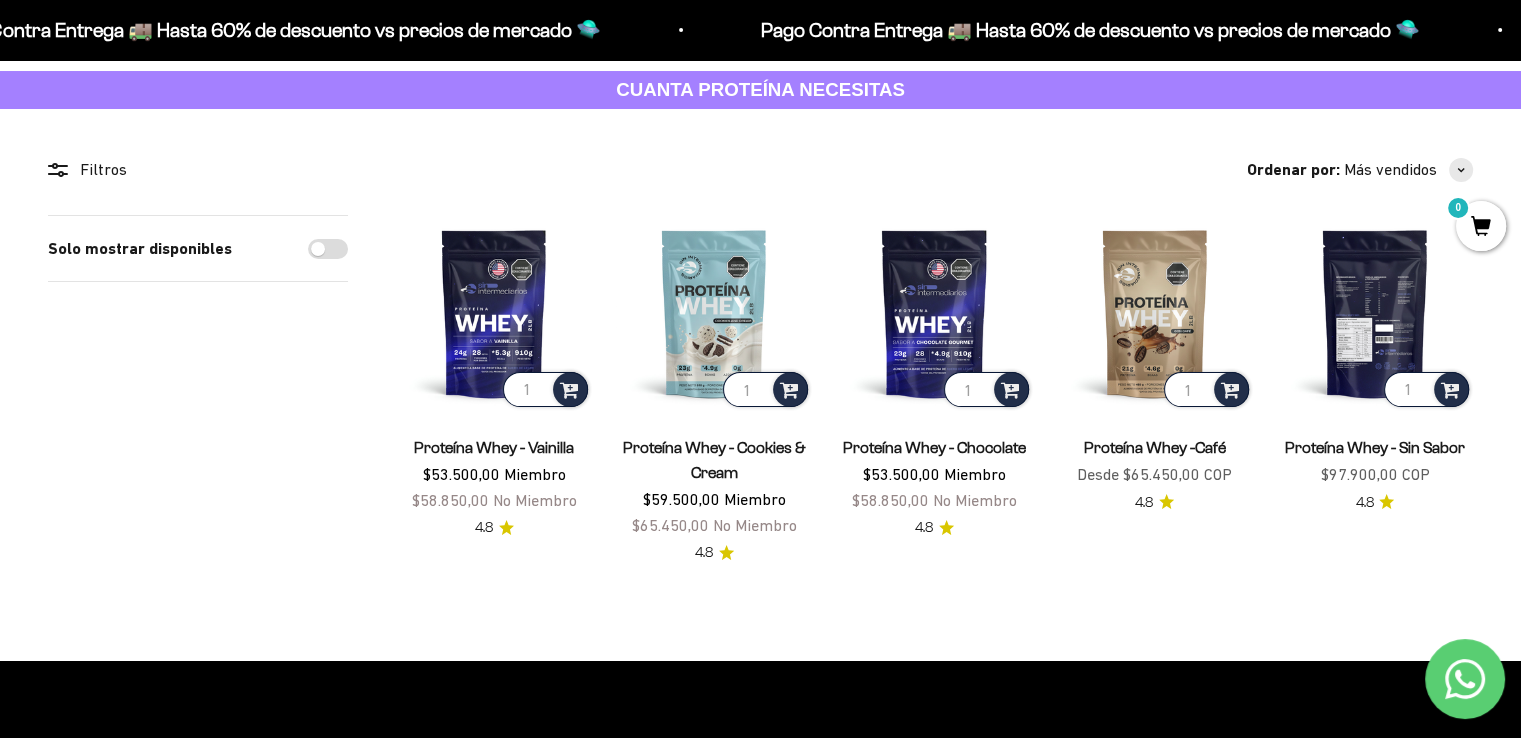 click at bounding box center [1375, 313] 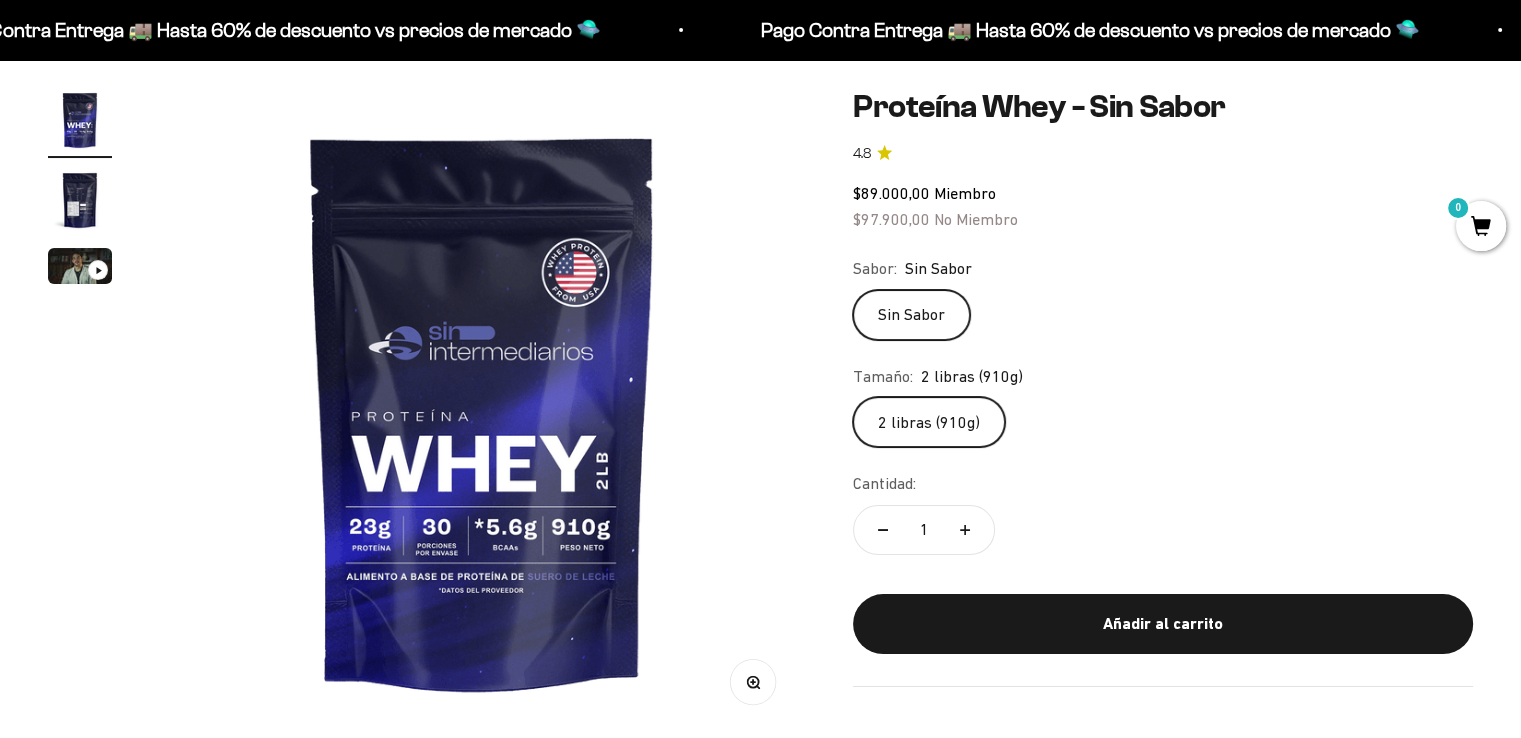 scroll, scrollTop: 200, scrollLeft: 0, axis: vertical 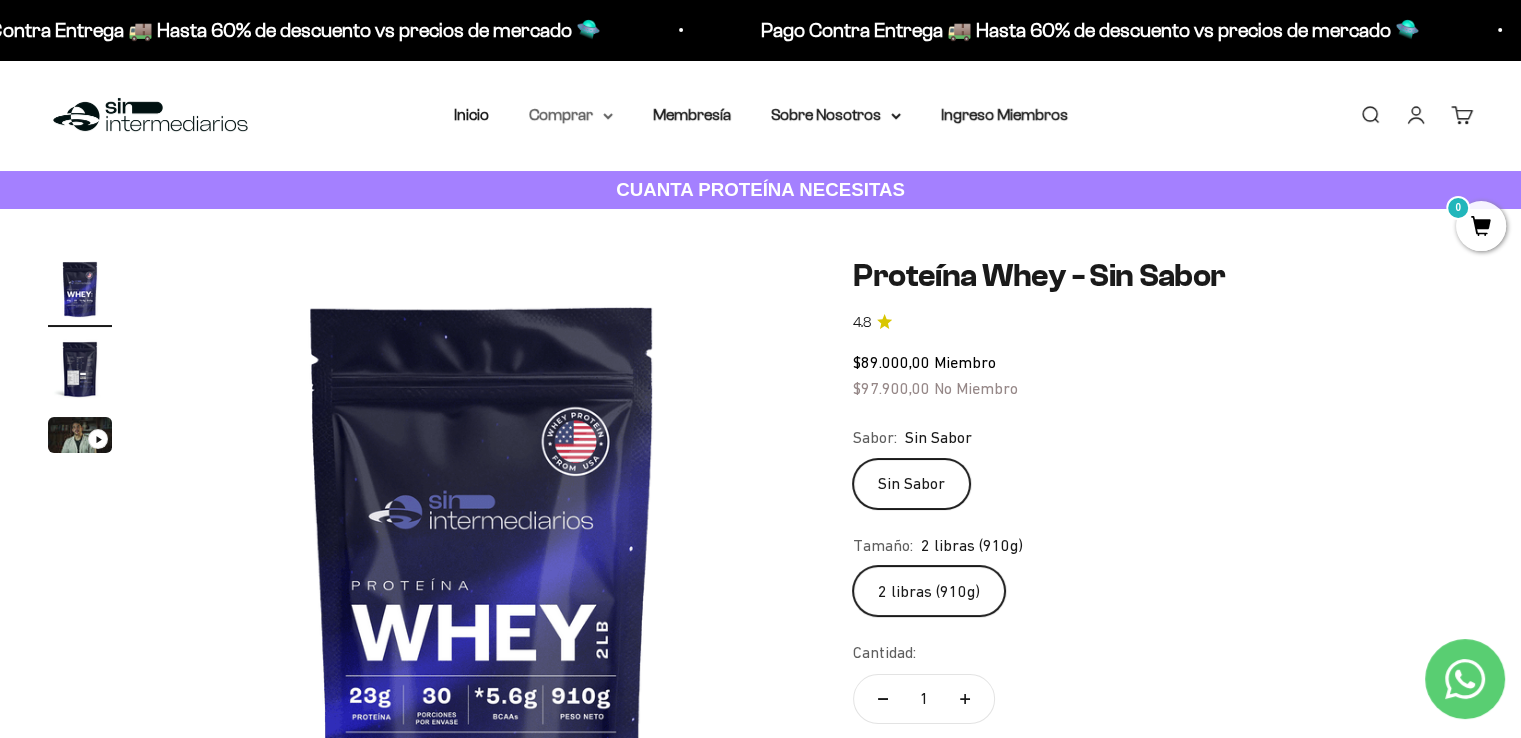 click on "Comprar" at bounding box center [571, 115] 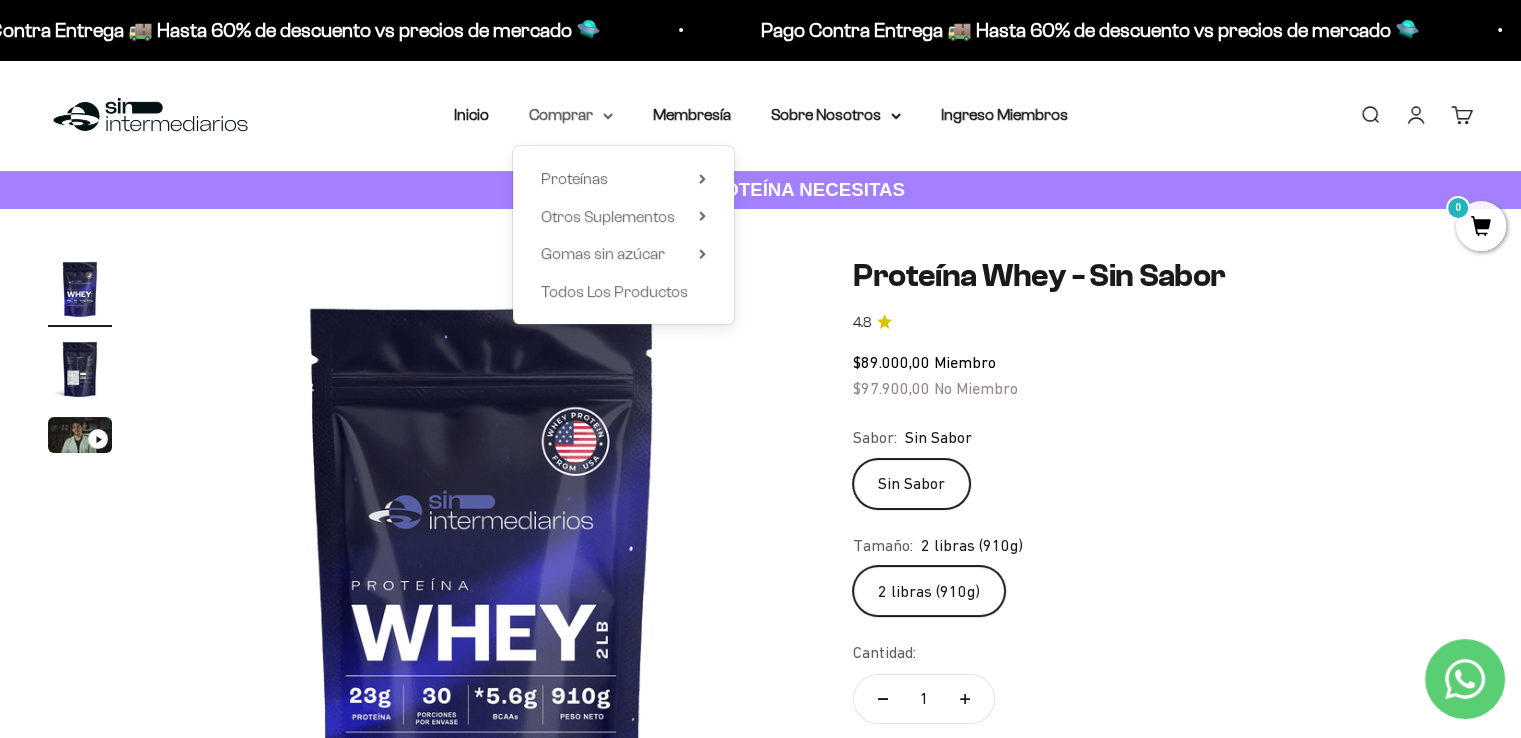 scroll, scrollTop: 0, scrollLeft: 0, axis: both 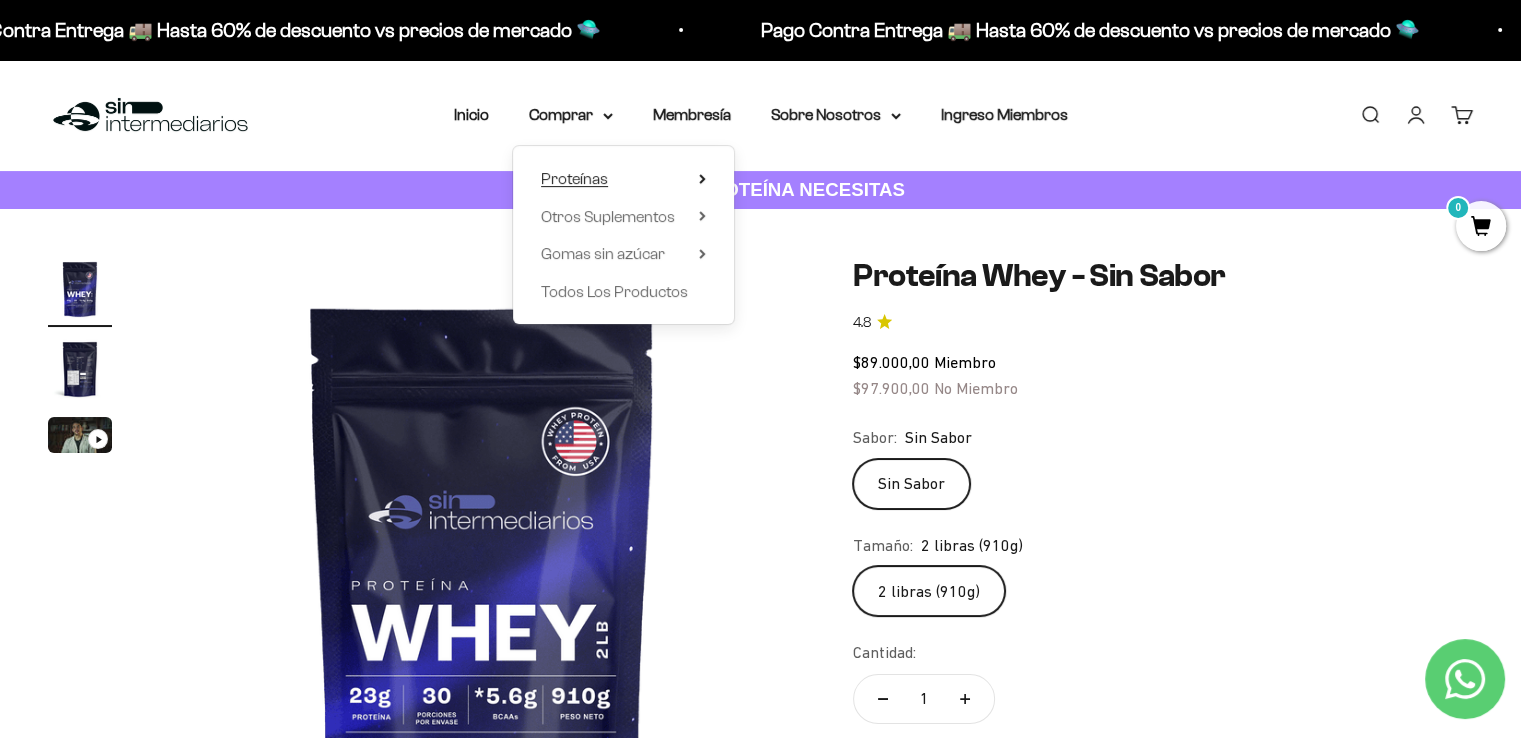 click on "Proteínas" at bounding box center (574, 178) 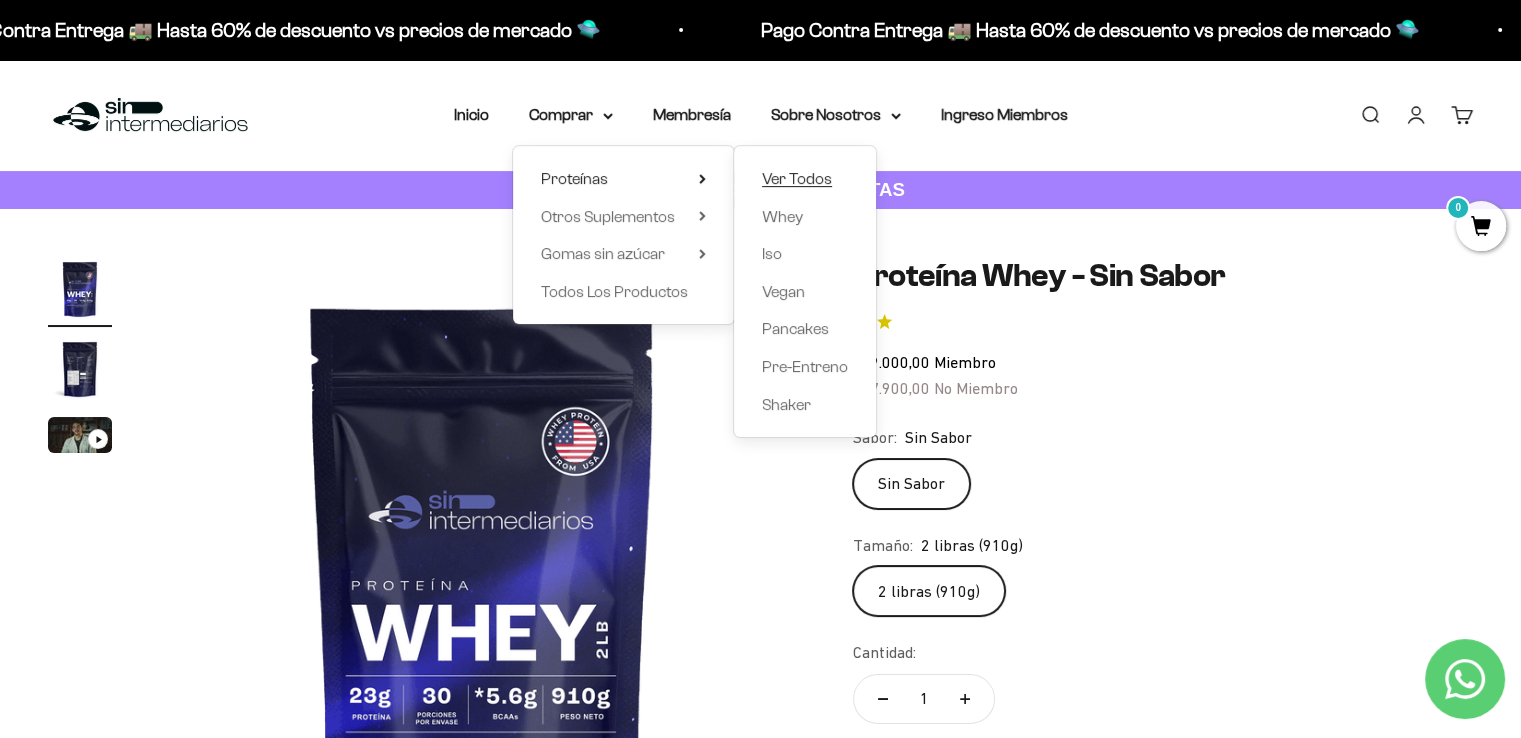 click on "Ver Todos" at bounding box center (797, 178) 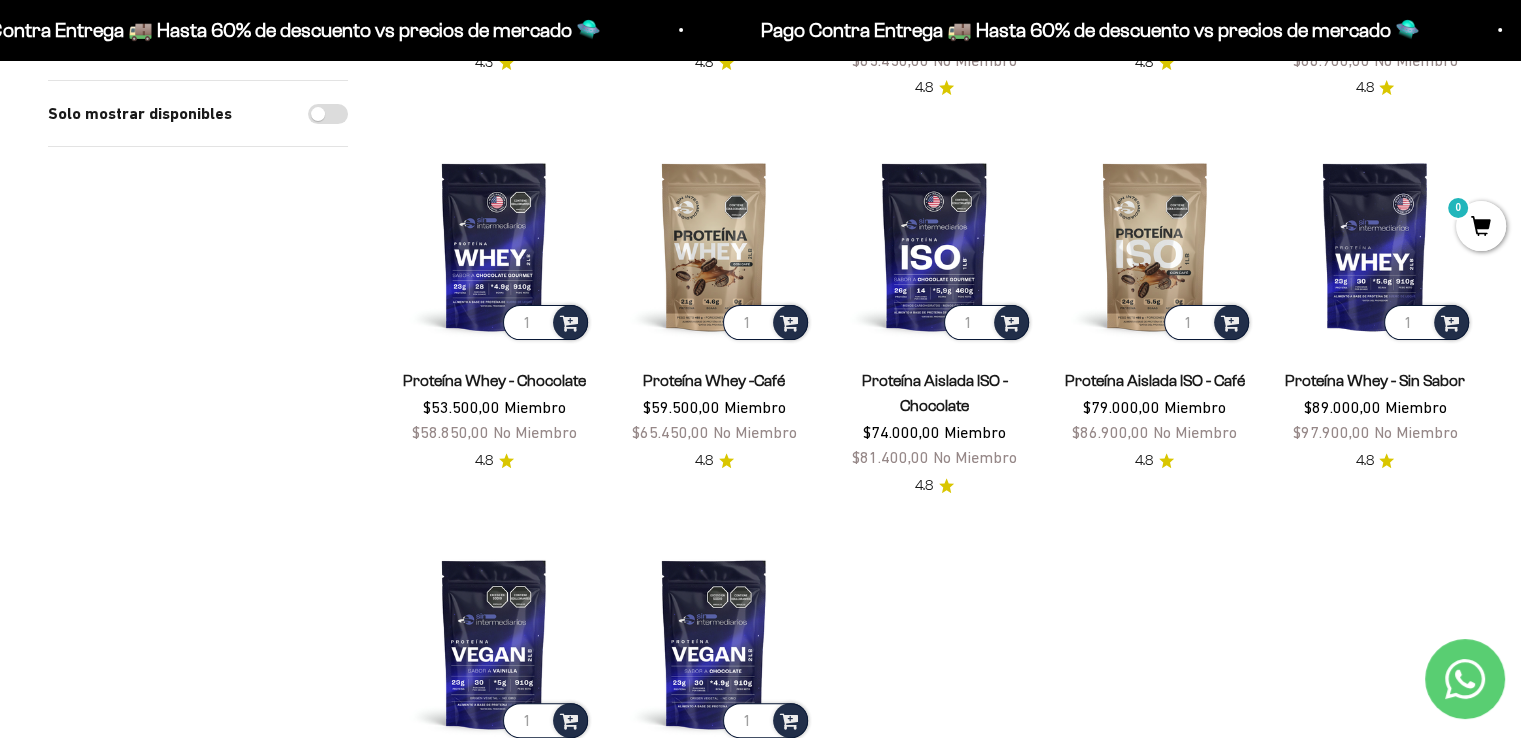 scroll, scrollTop: 600, scrollLeft: 0, axis: vertical 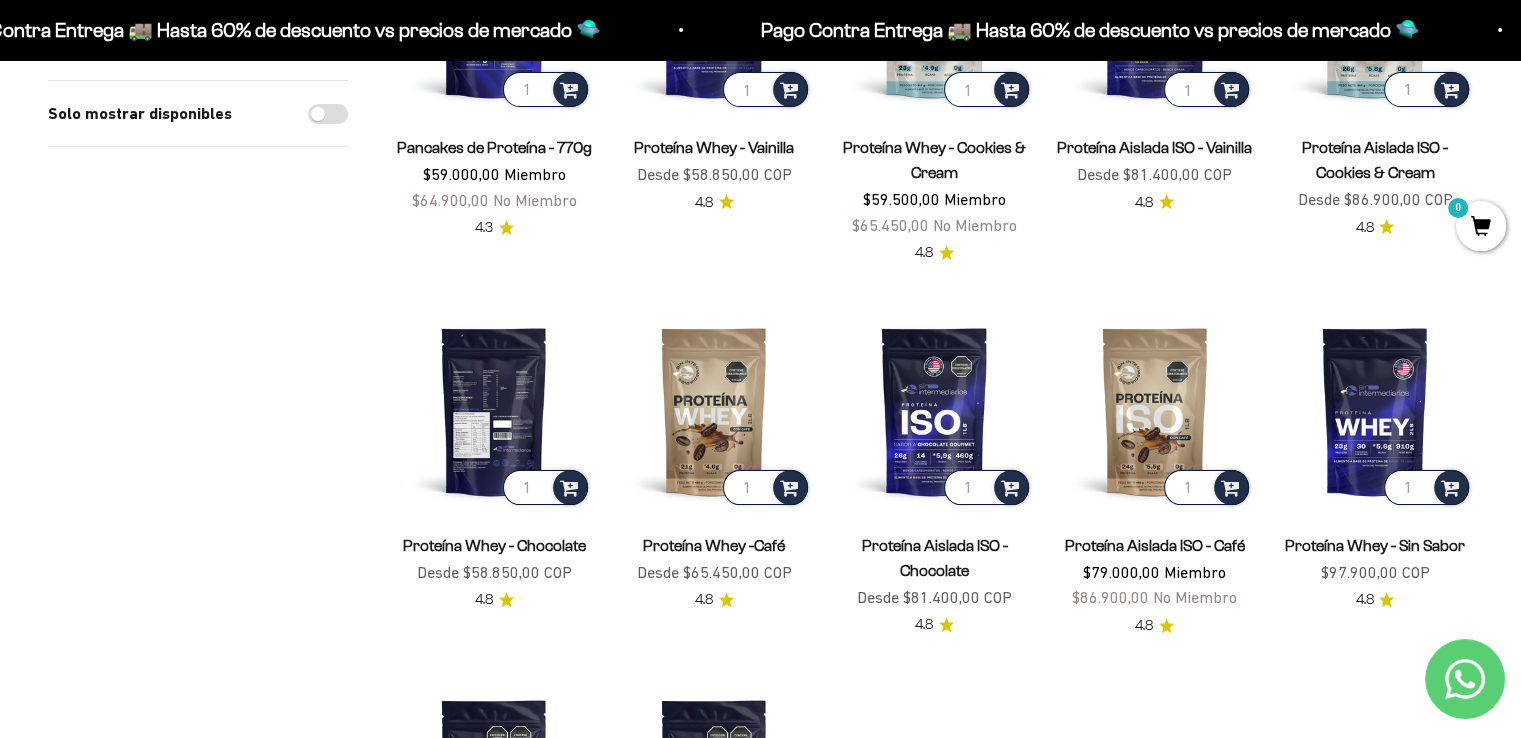click at bounding box center [494, 411] 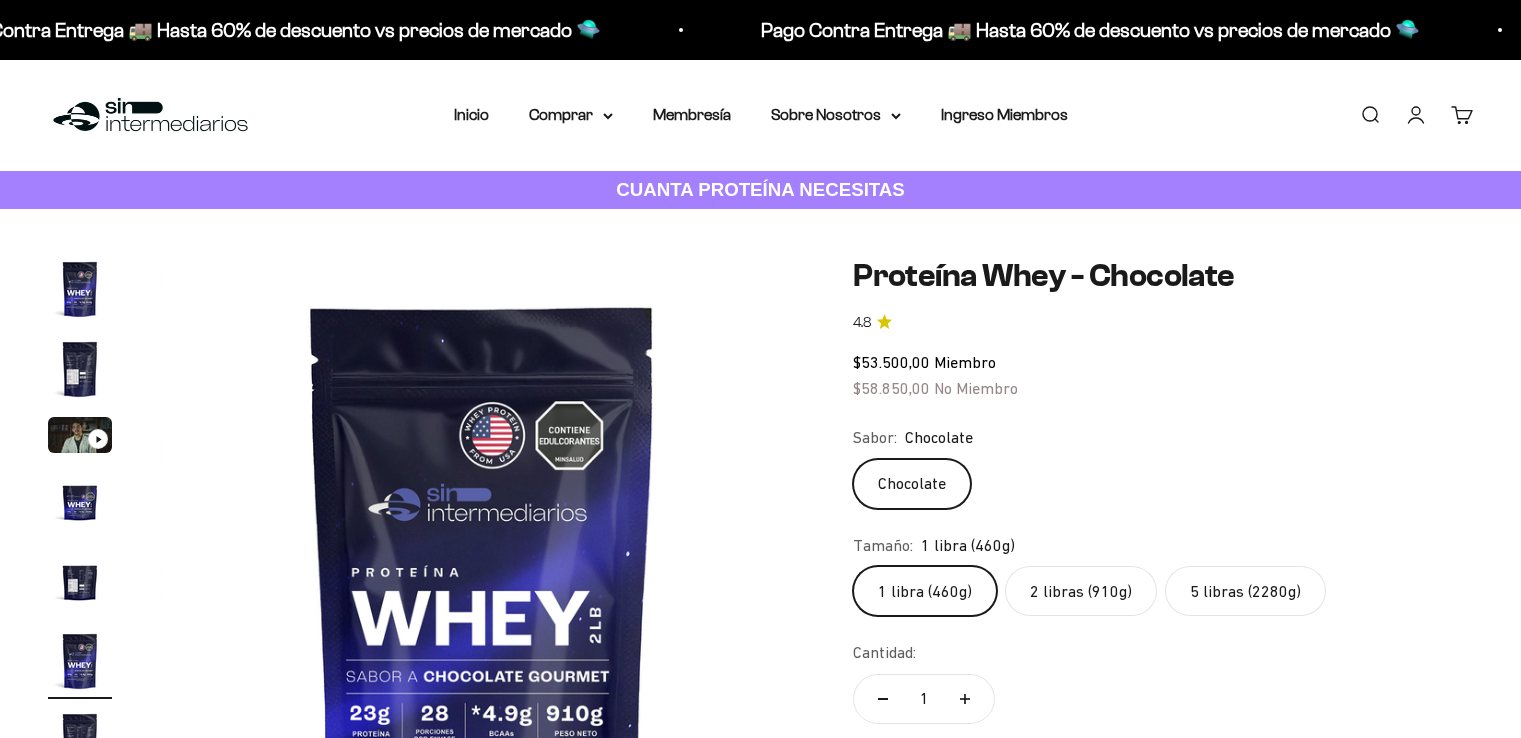 scroll, scrollTop: 0, scrollLeft: 0, axis: both 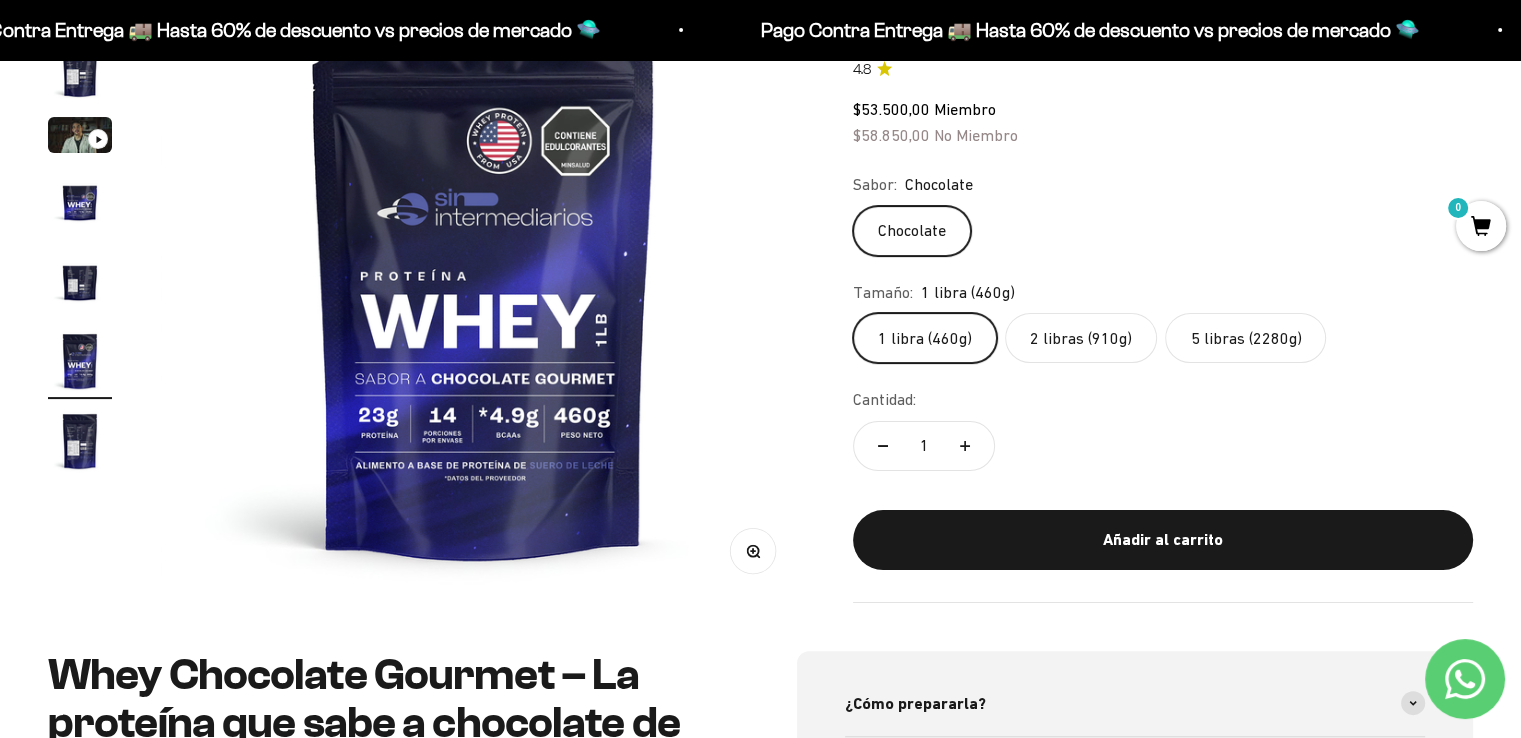 click on "2 libras (910g)" 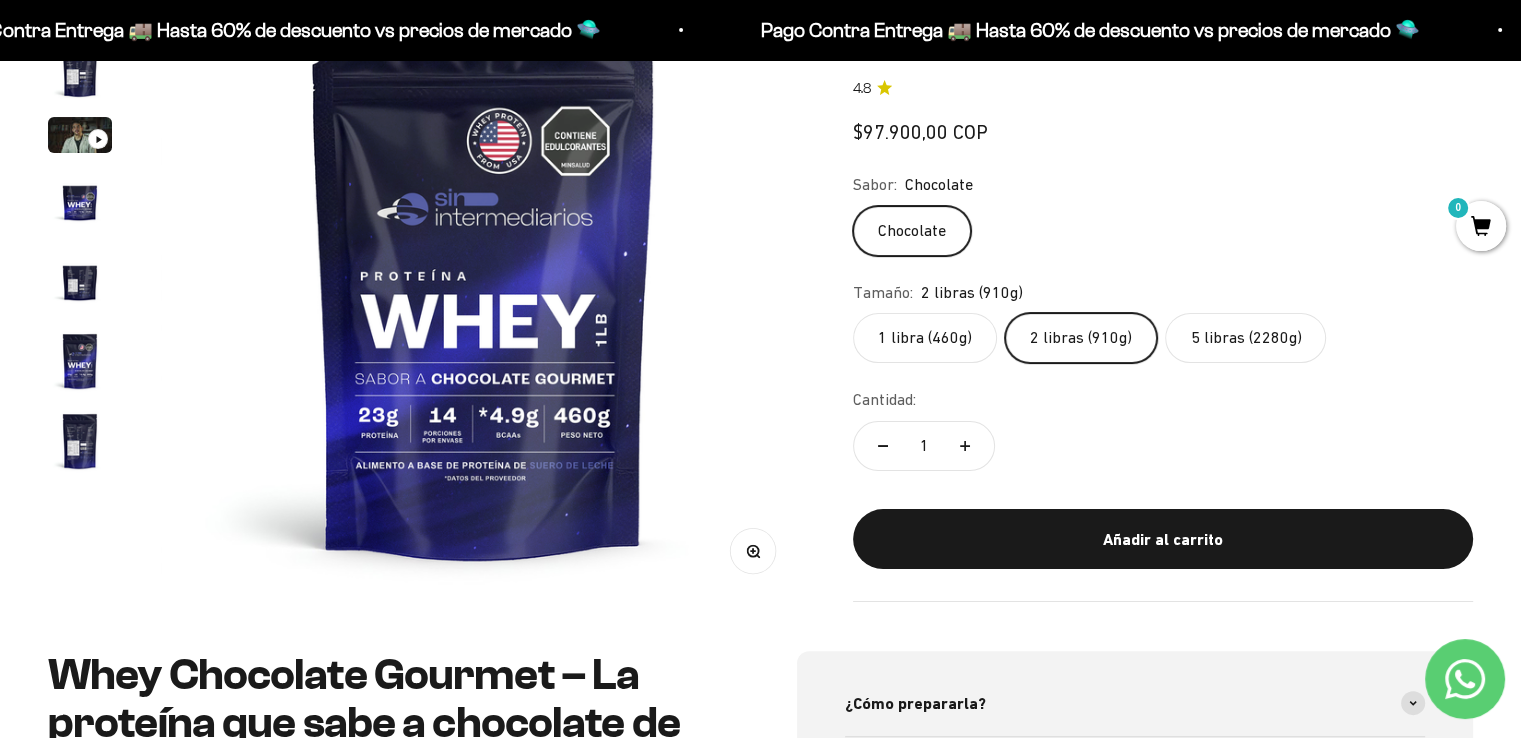 scroll, scrollTop: 0, scrollLeft: 0, axis: both 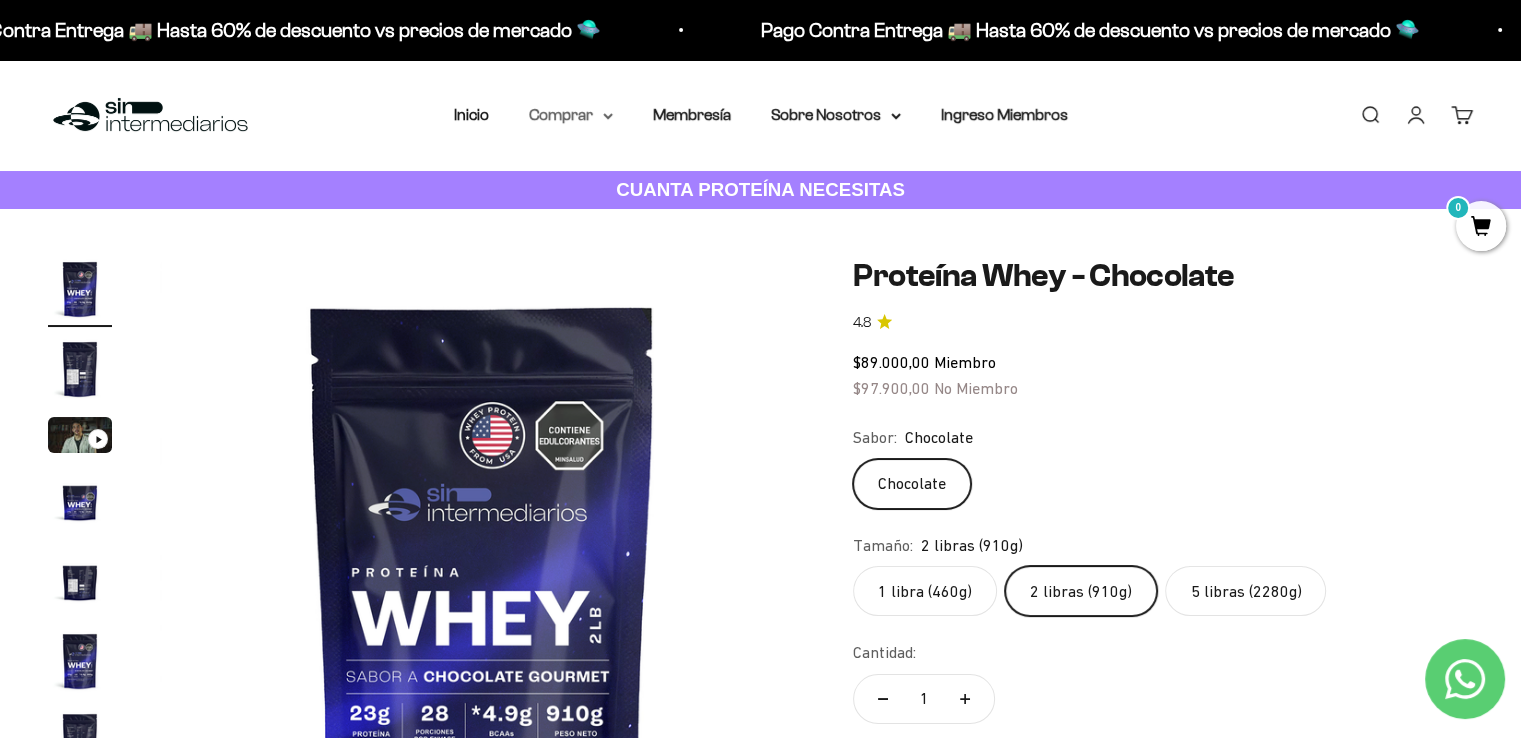 click on "Comprar" at bounding box center [571, 115] 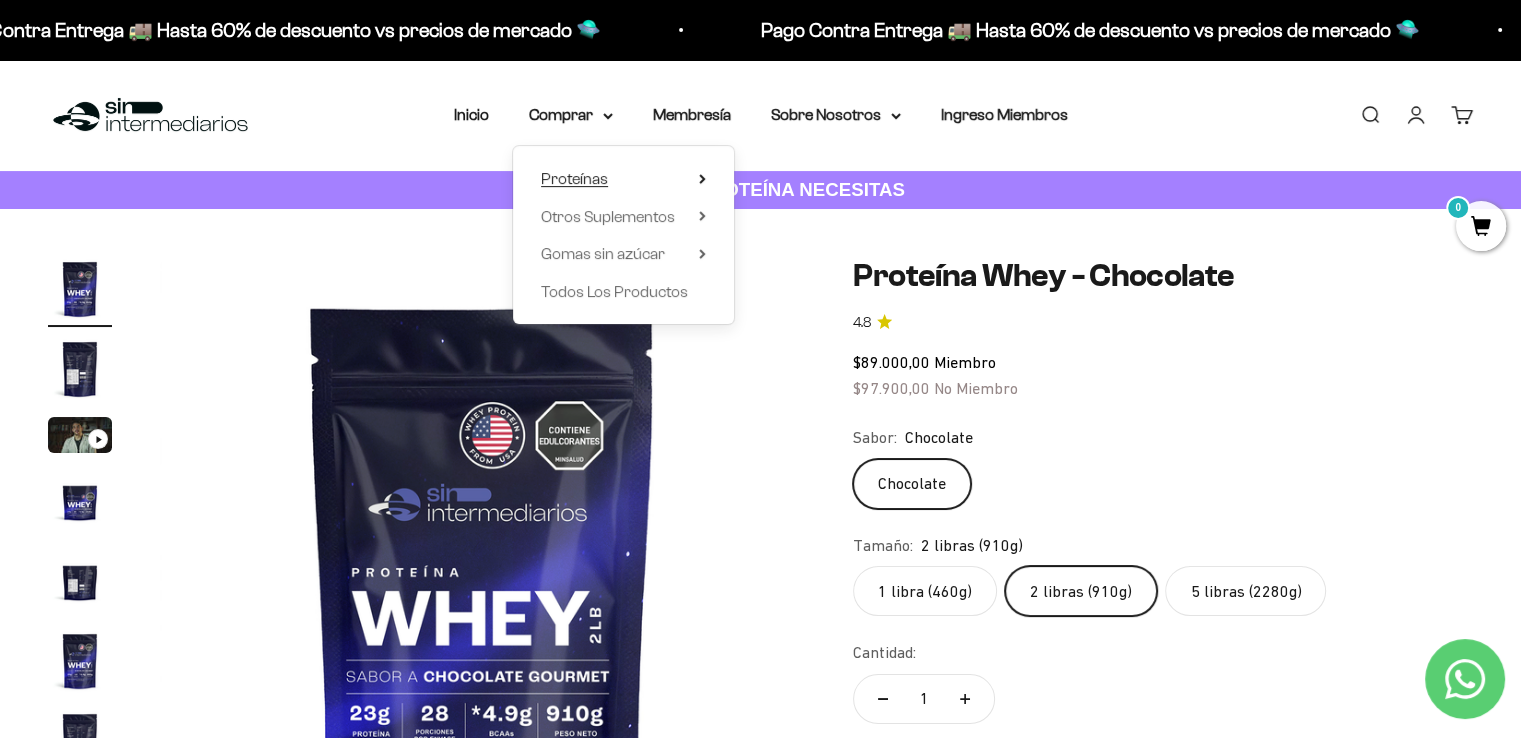 click 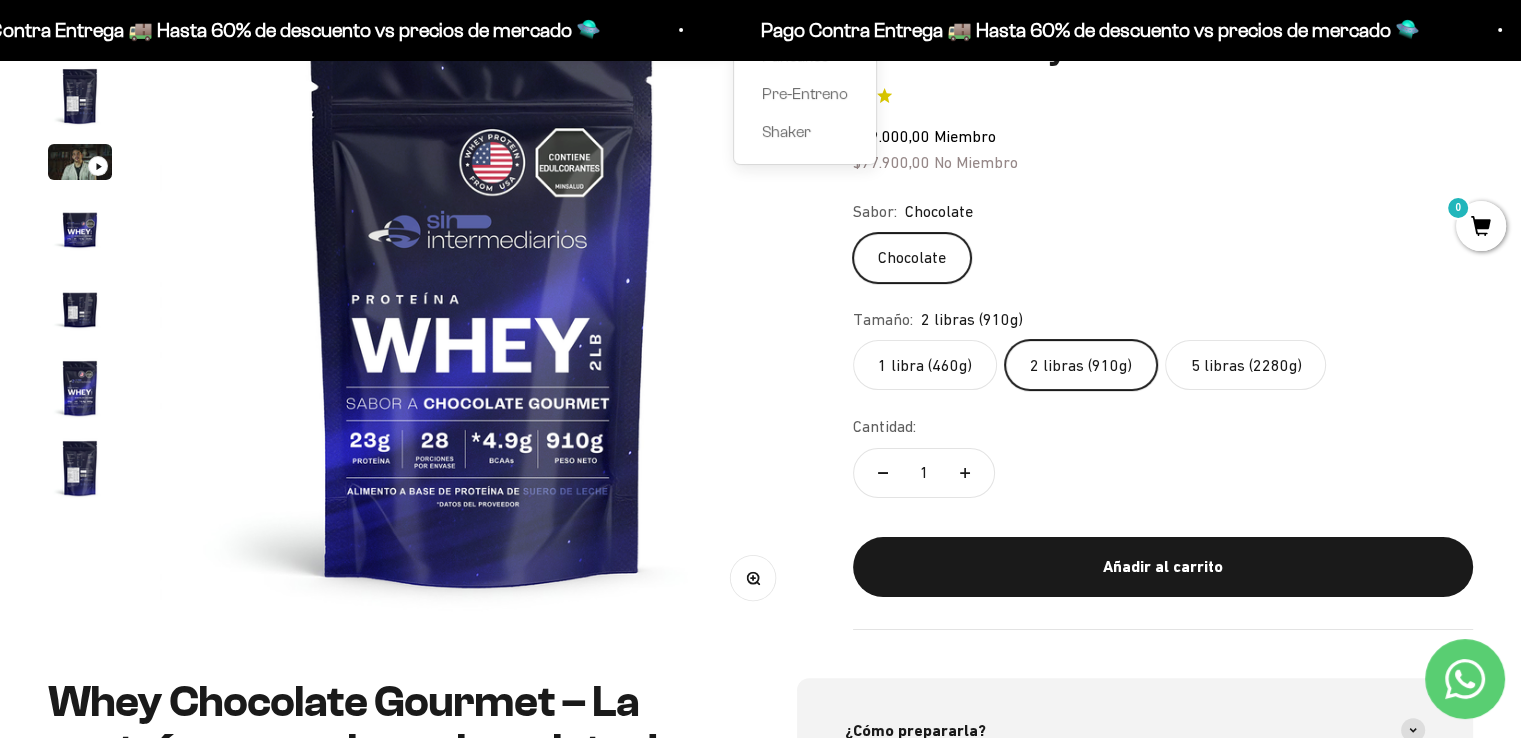 scroll, scrollTop: 300, scrollLeft: 0, axis: vertical 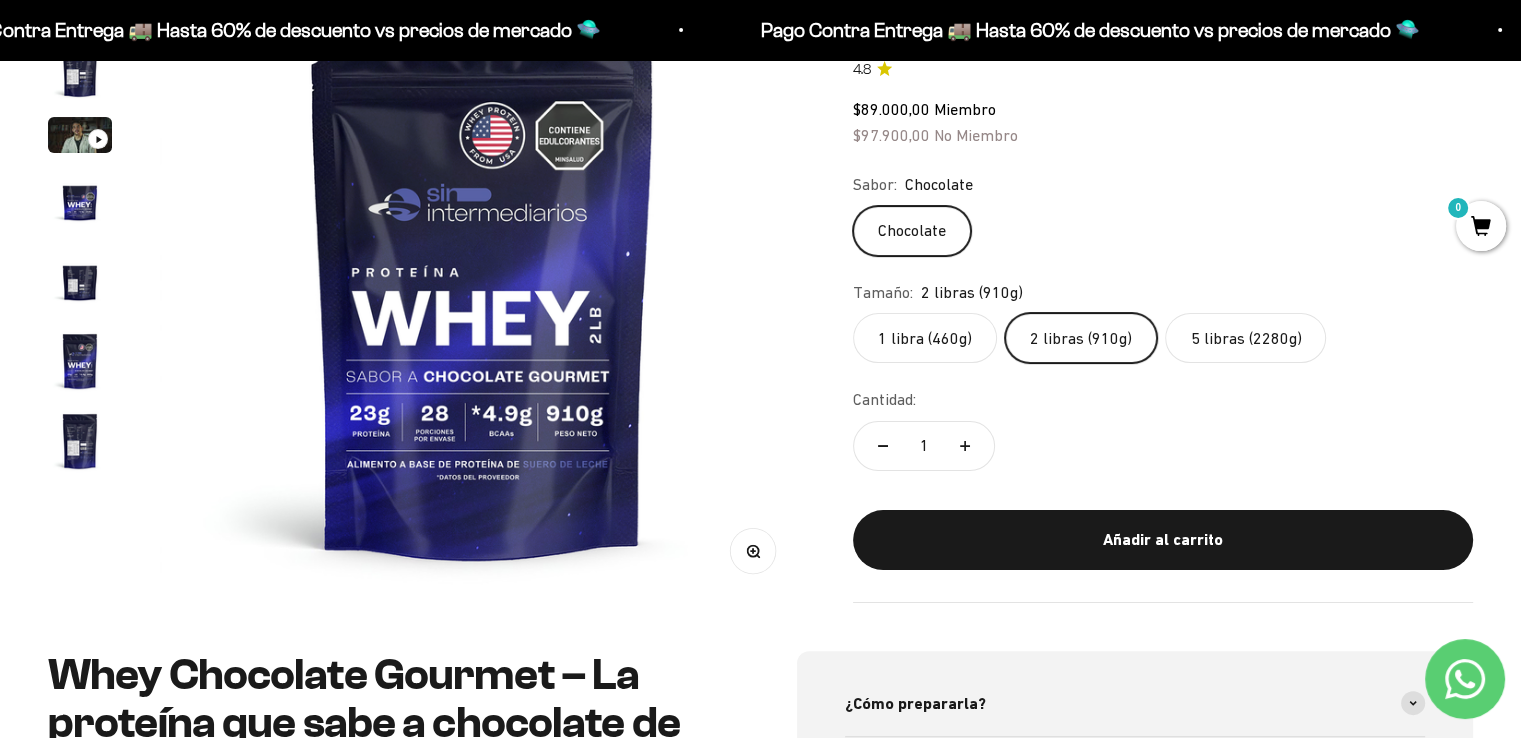 click at bounding box center [80, 441] 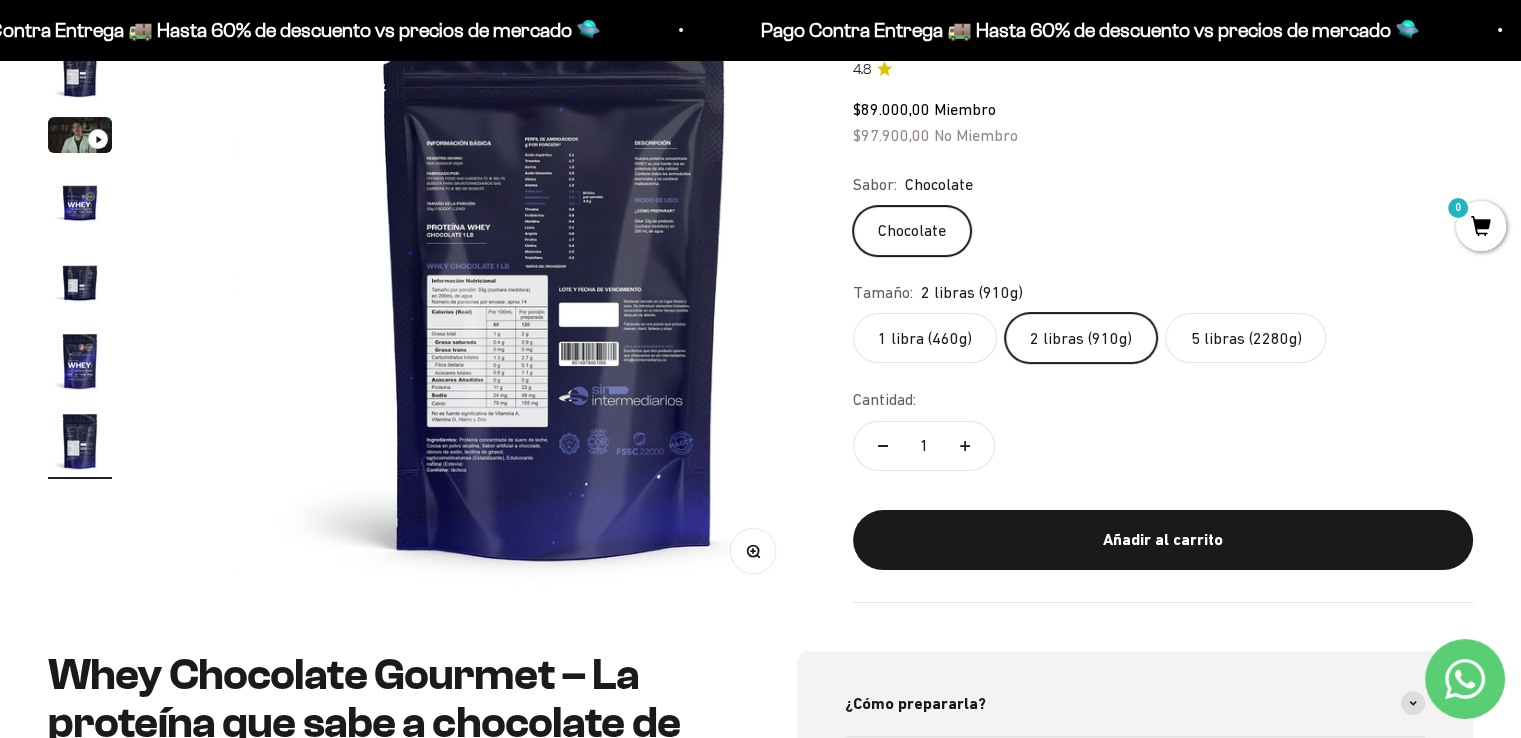 scroll, scrollTop: 0, scrollLeft: 4015, axis: horizontal 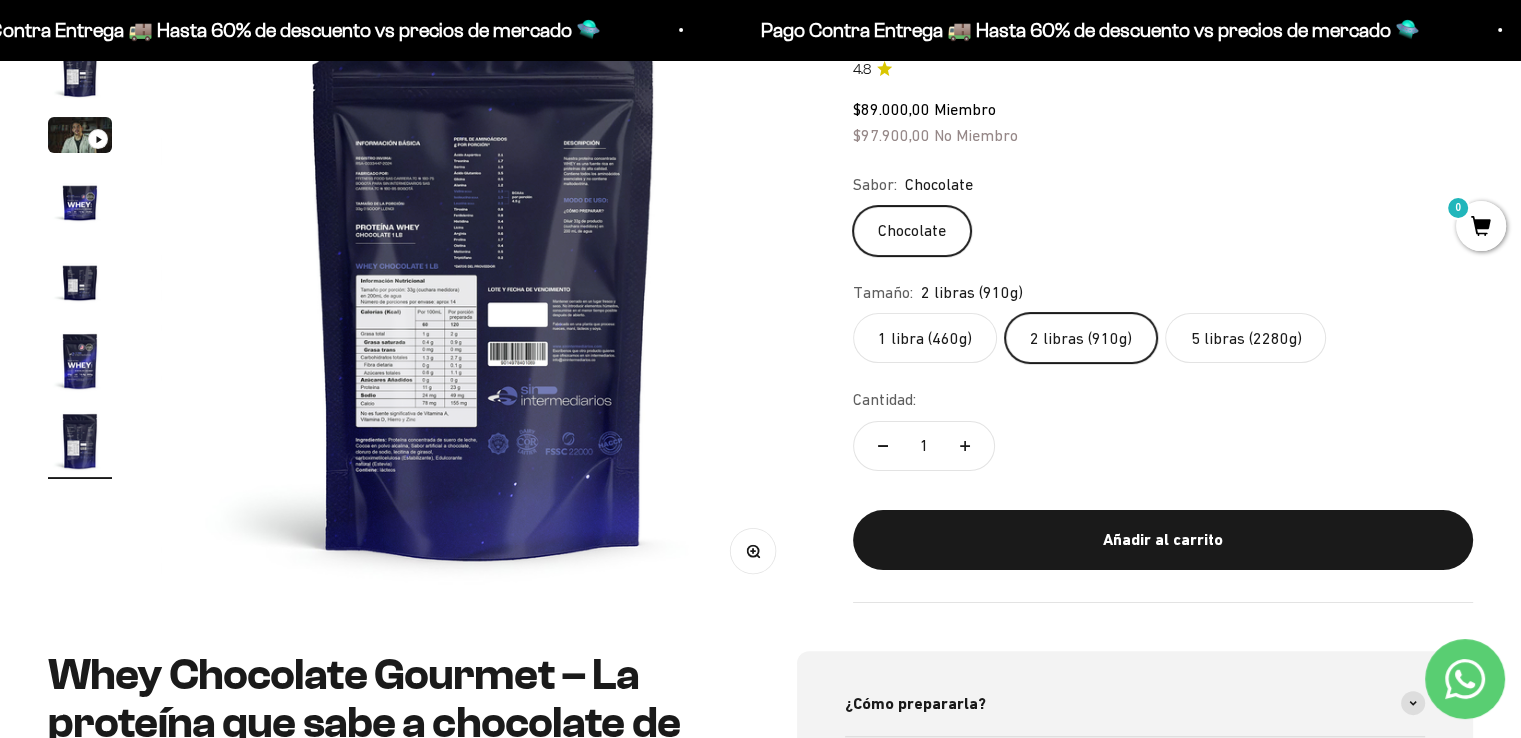 click at bounding box center (483, 279) 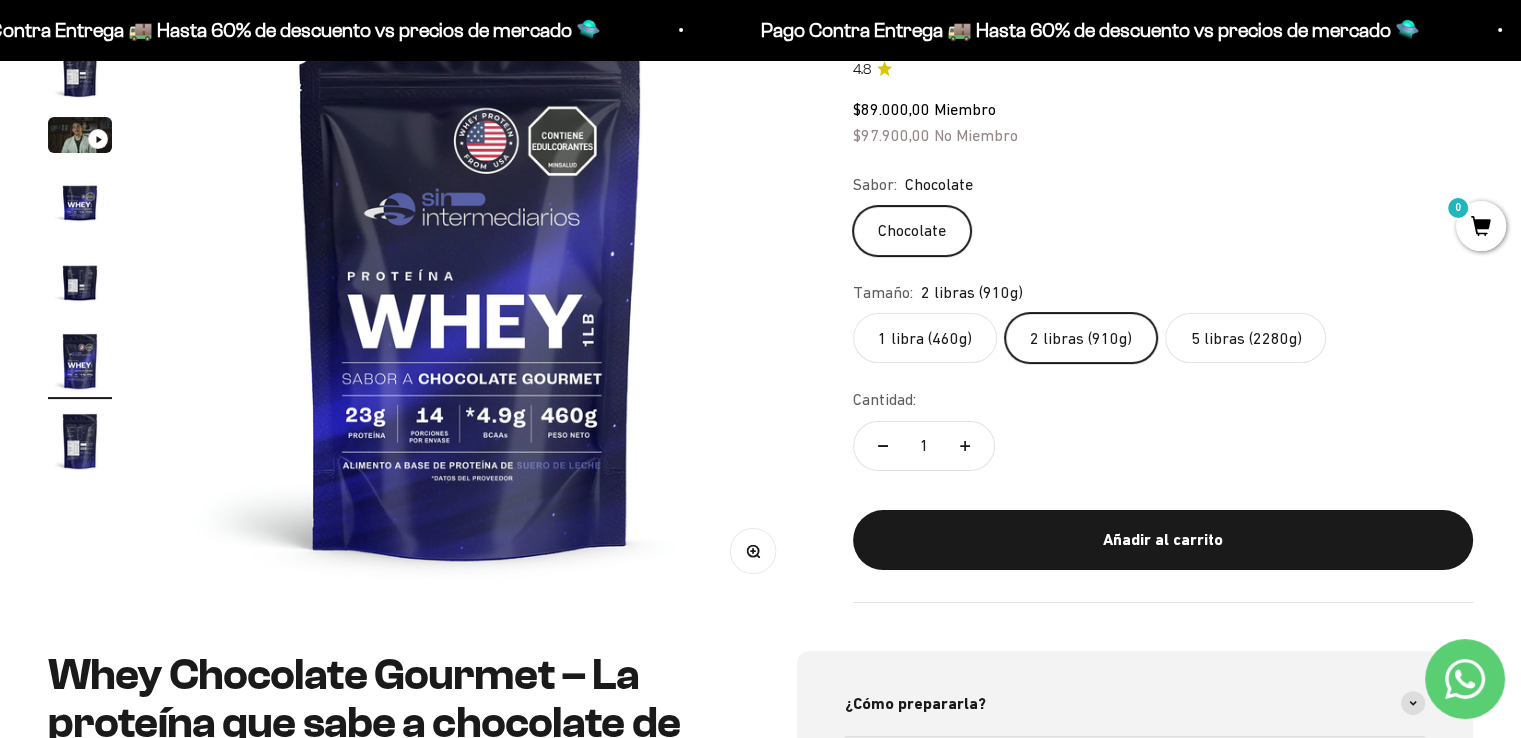 scroll, scrollTop: 0, scrollLeft: 3346, axis: horizontal 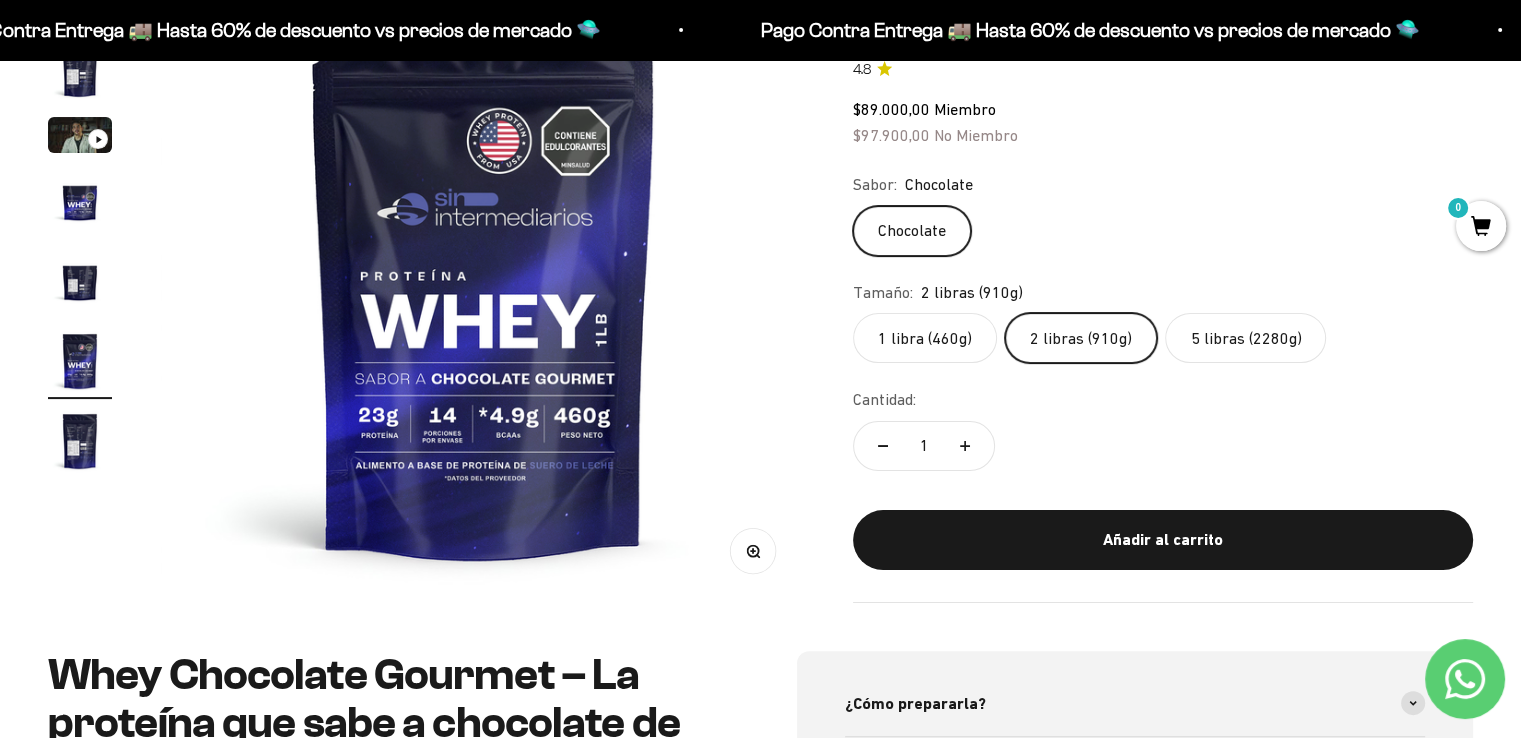click at bounding box center (80, 441) 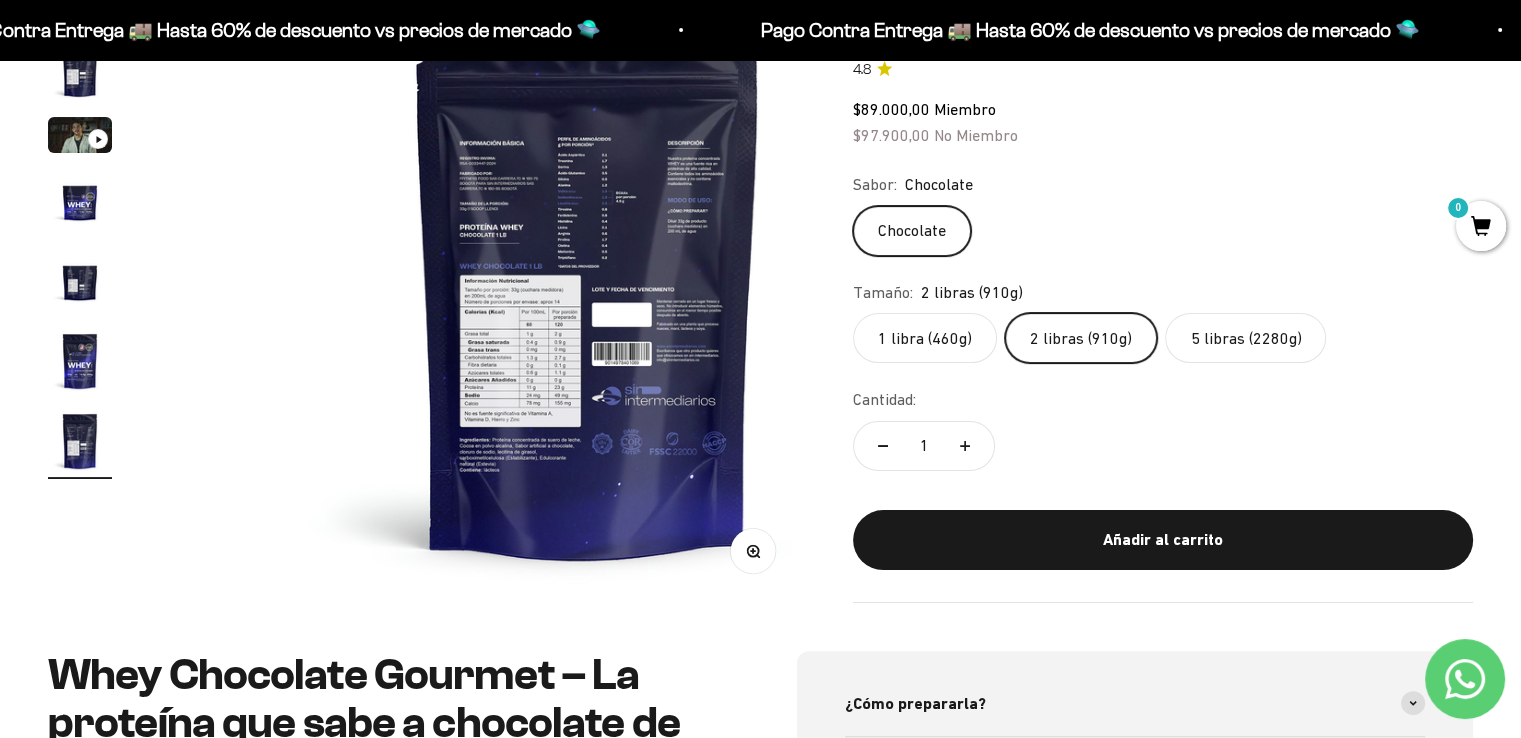 scroll, scrollTop: 0, scrollLeft: 4015, axis: horizontal 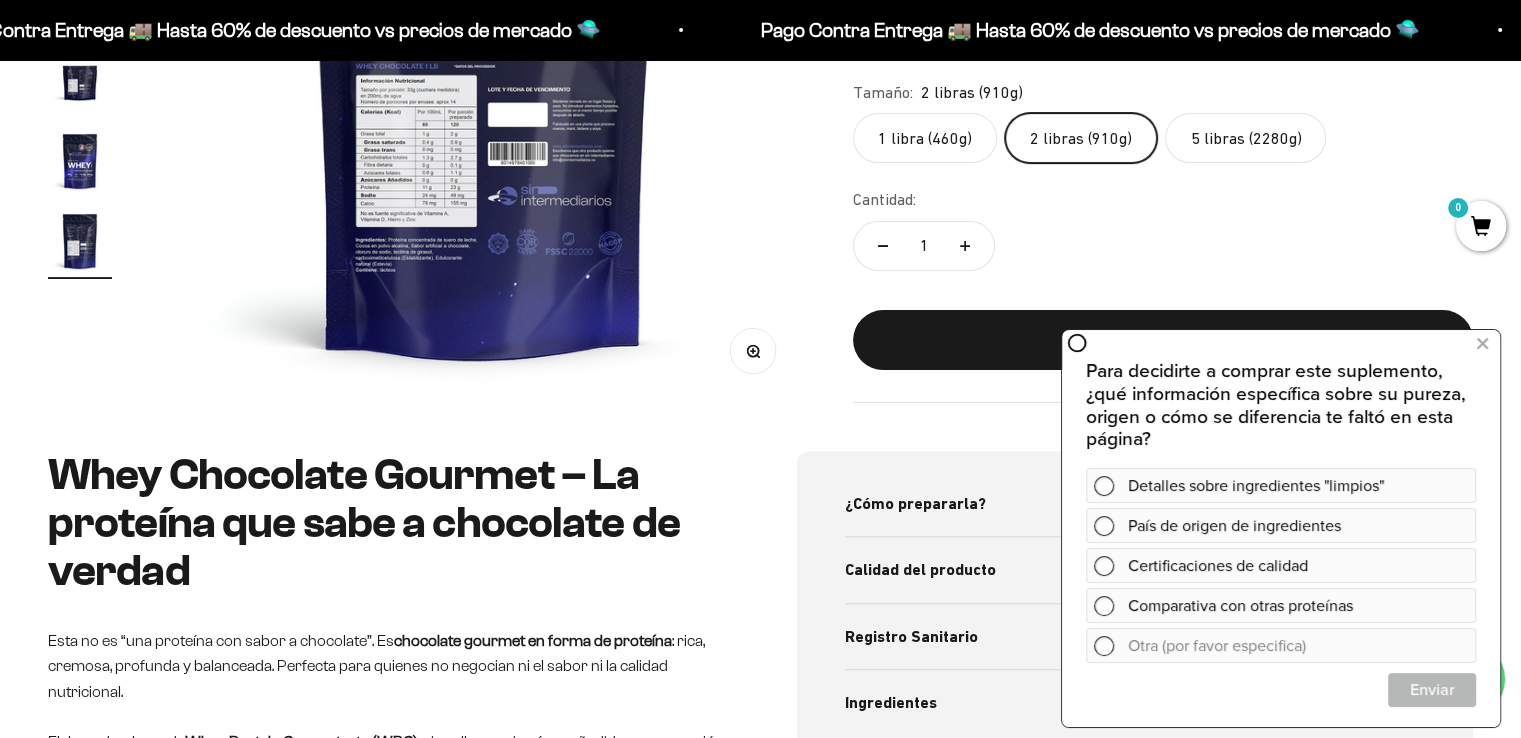 click on "Zoom" at bounding box center (753, 350) 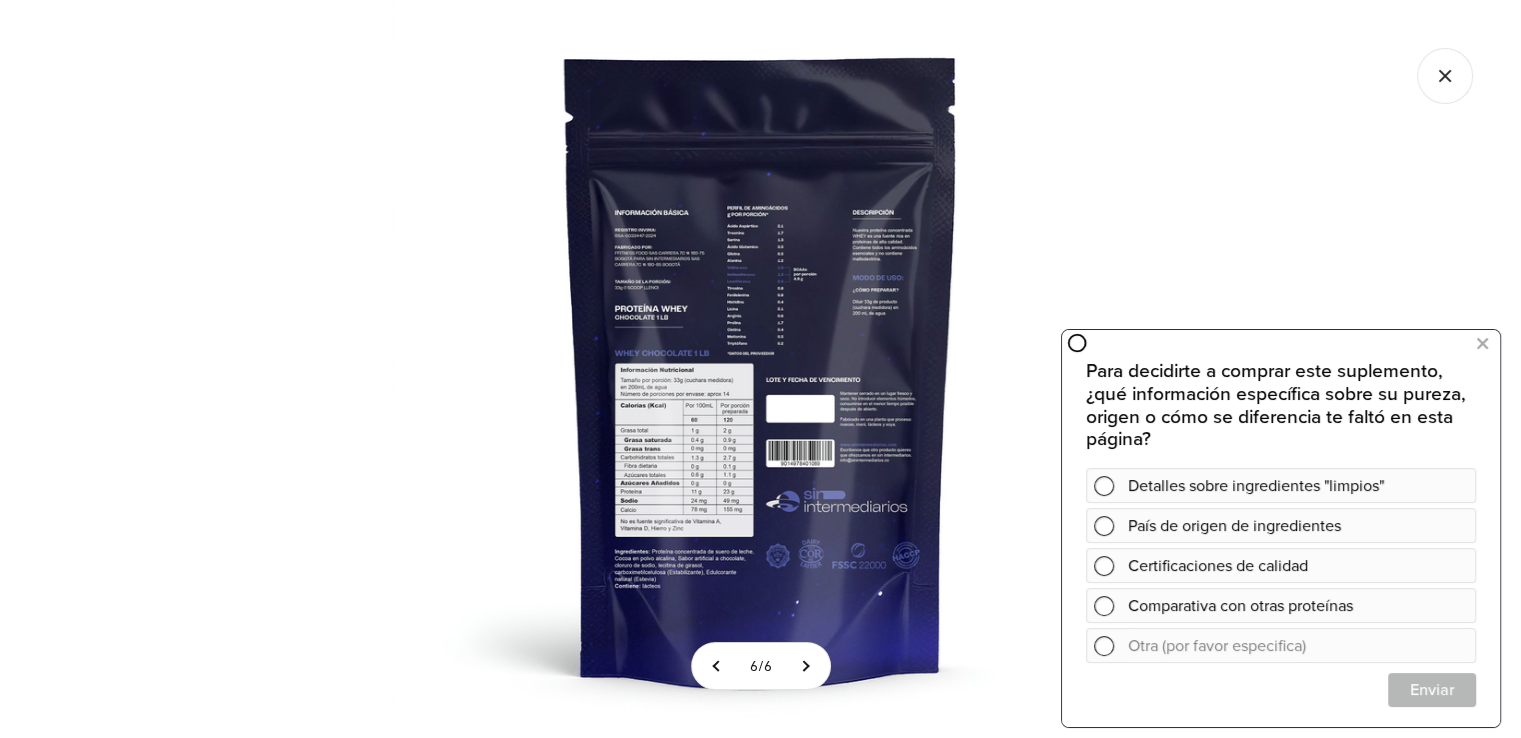 click 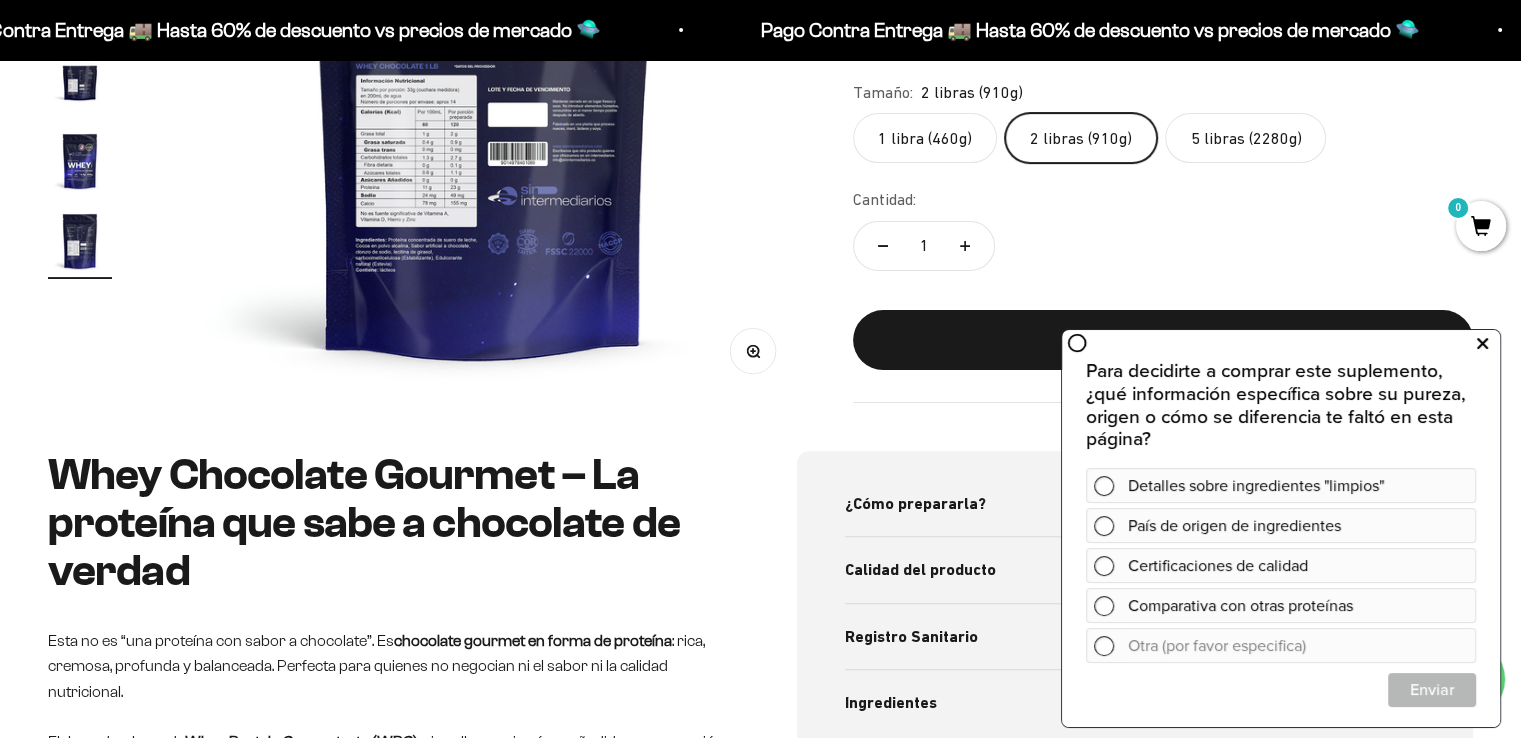click at bounding box center [1482, 344] 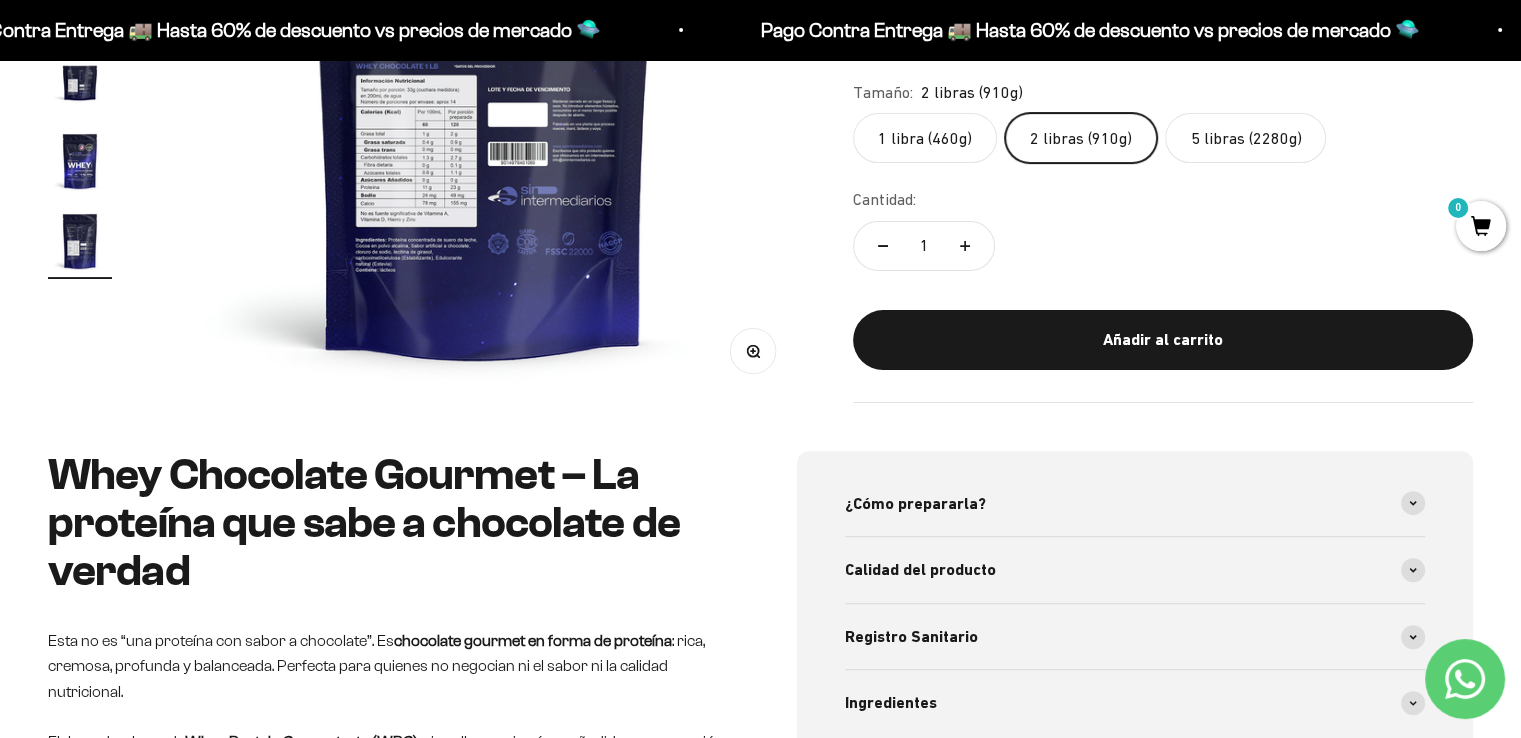 scroll, scrollTop: 0, scrollLeft: 0, axis: both 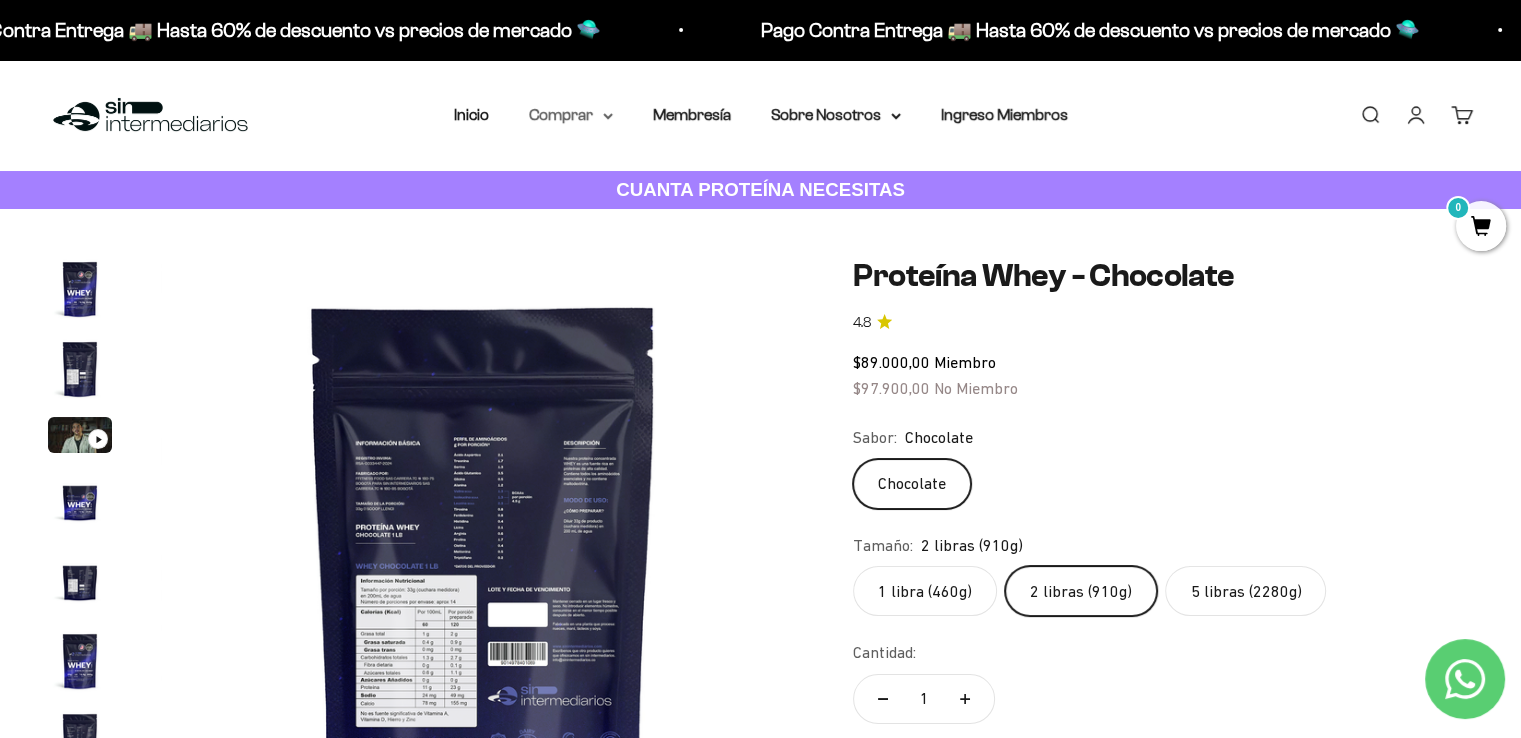 click 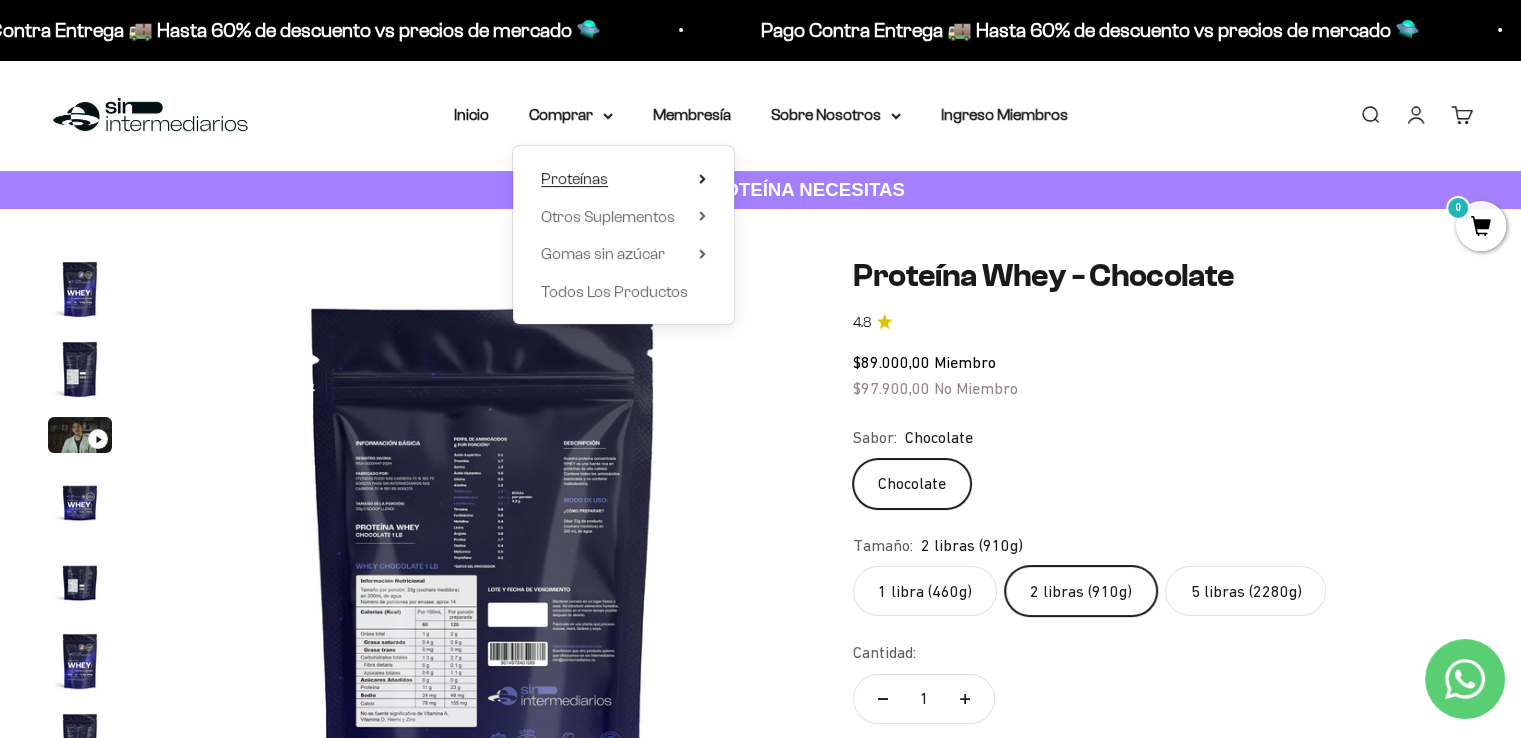 click on "Proteínas" at bounding box center [623, 179] 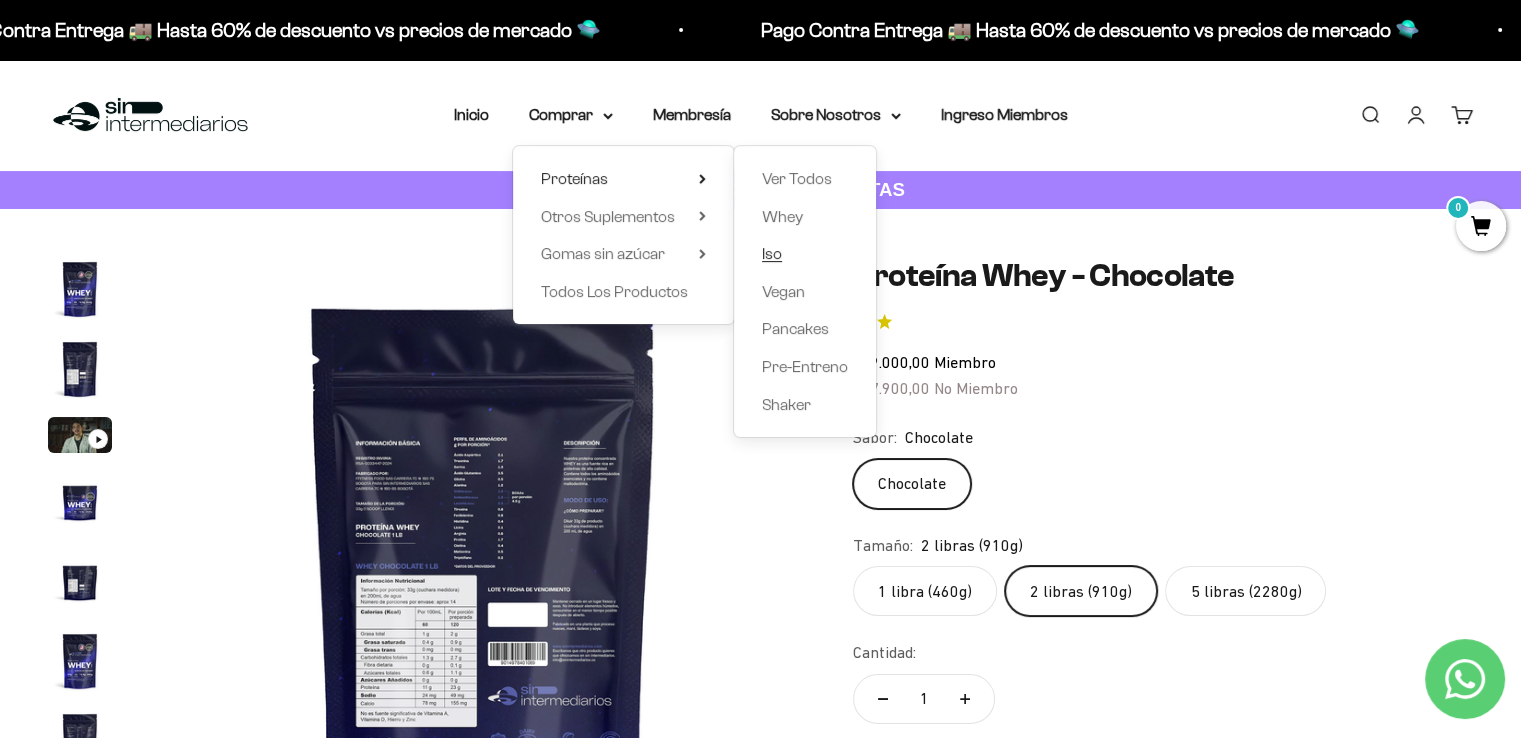 click on "Iso" at bounding box center [772, 253] 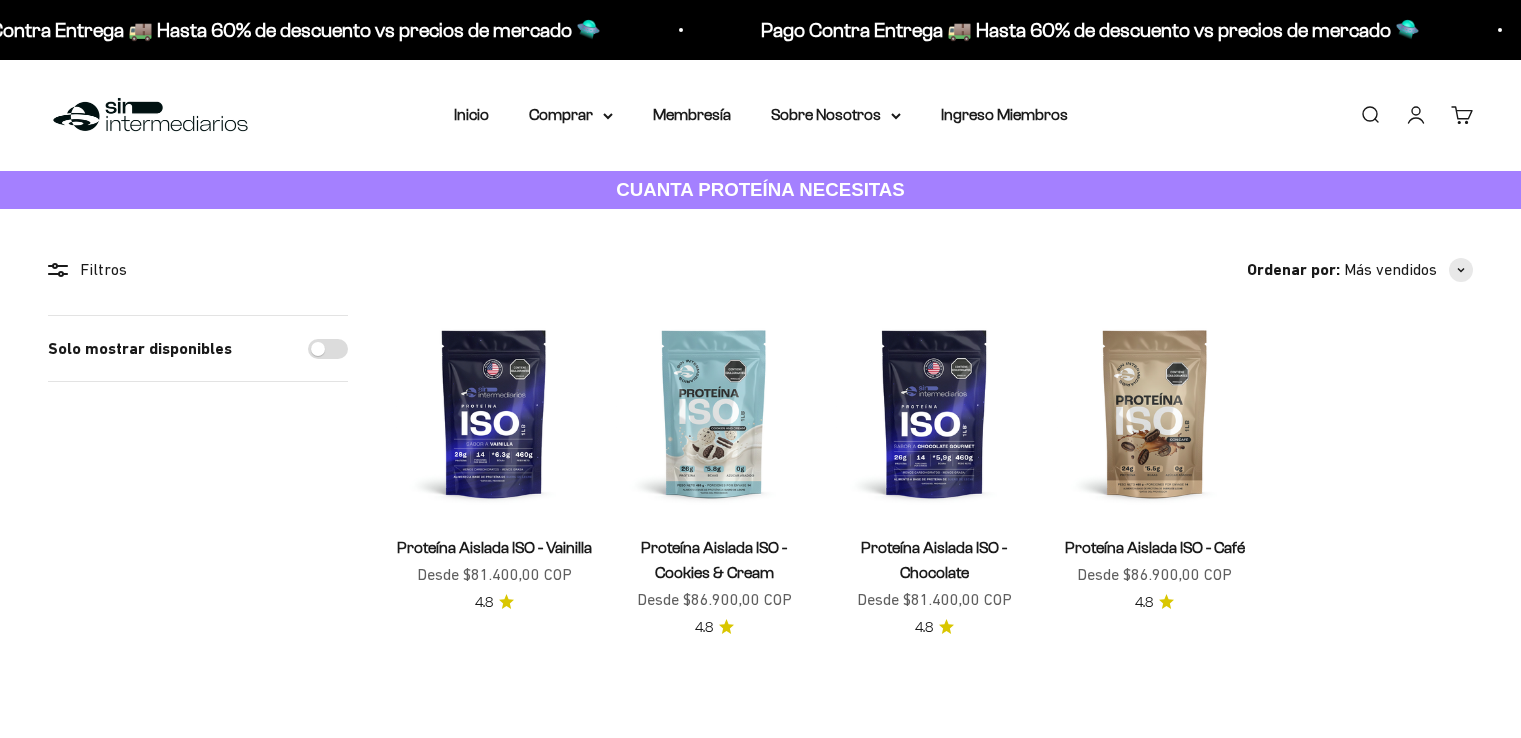 scroll, scrollTop: 0, scrollLeft: 0, axis: both 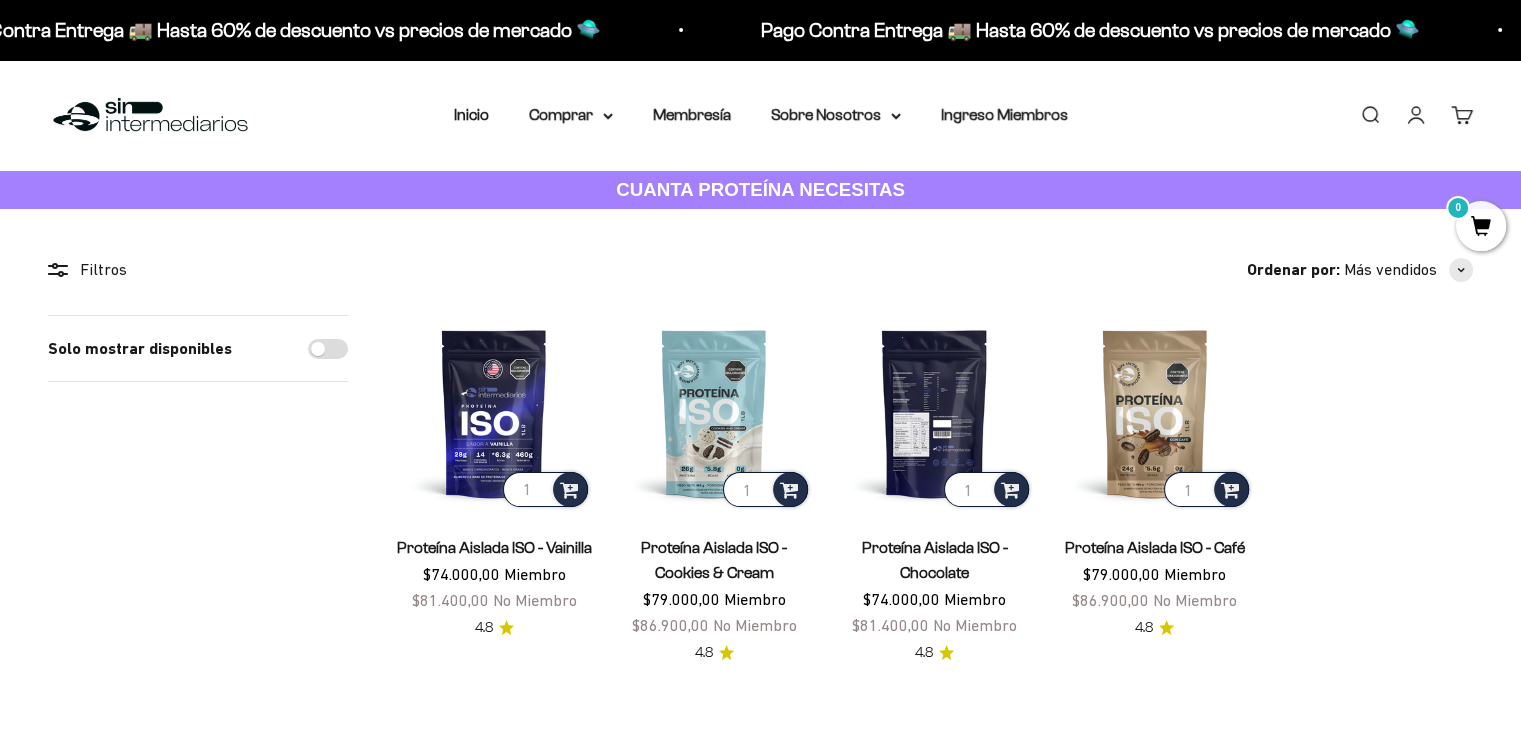 click at bounding box center (934, 413) 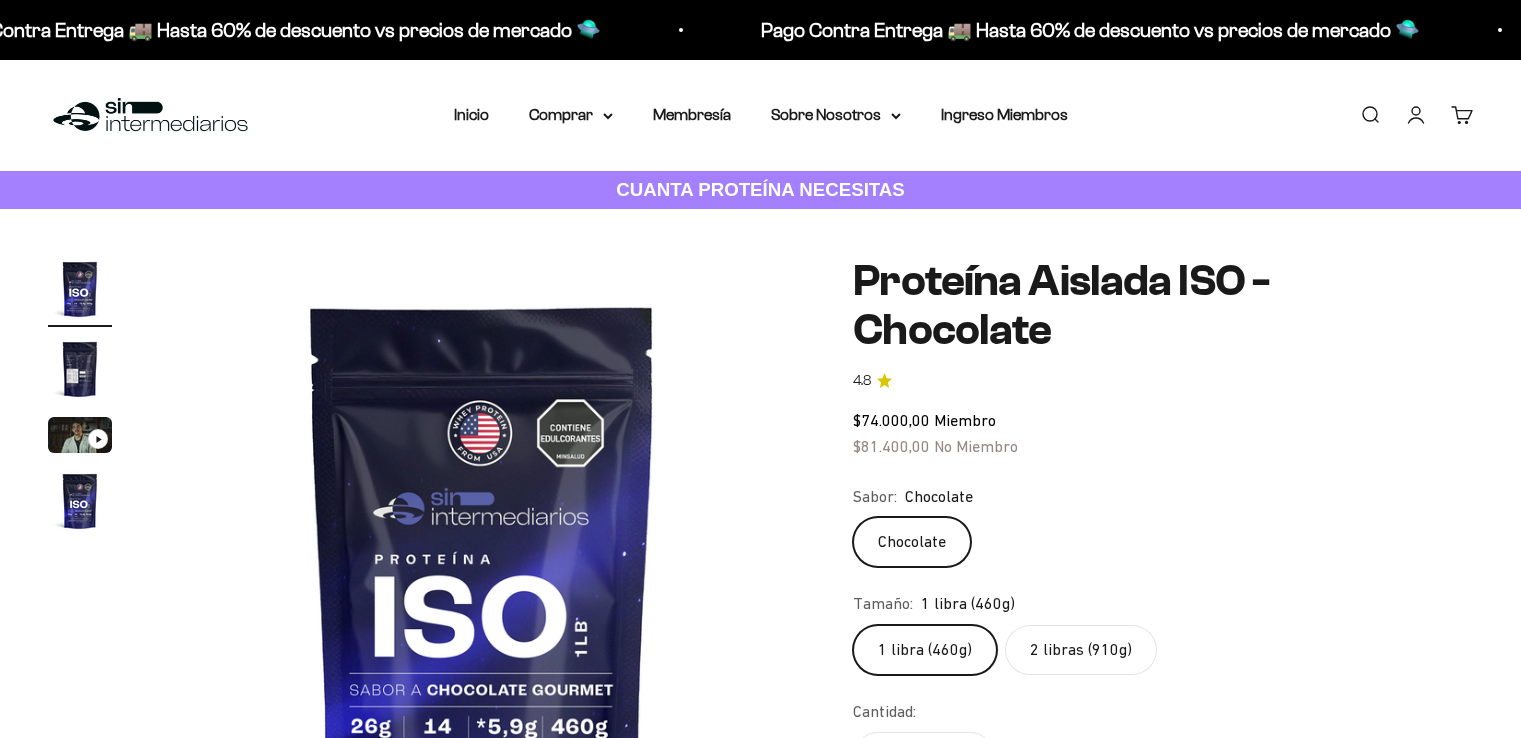 scroll, scrollTop: 0, scrollLeft: 0, axis: both 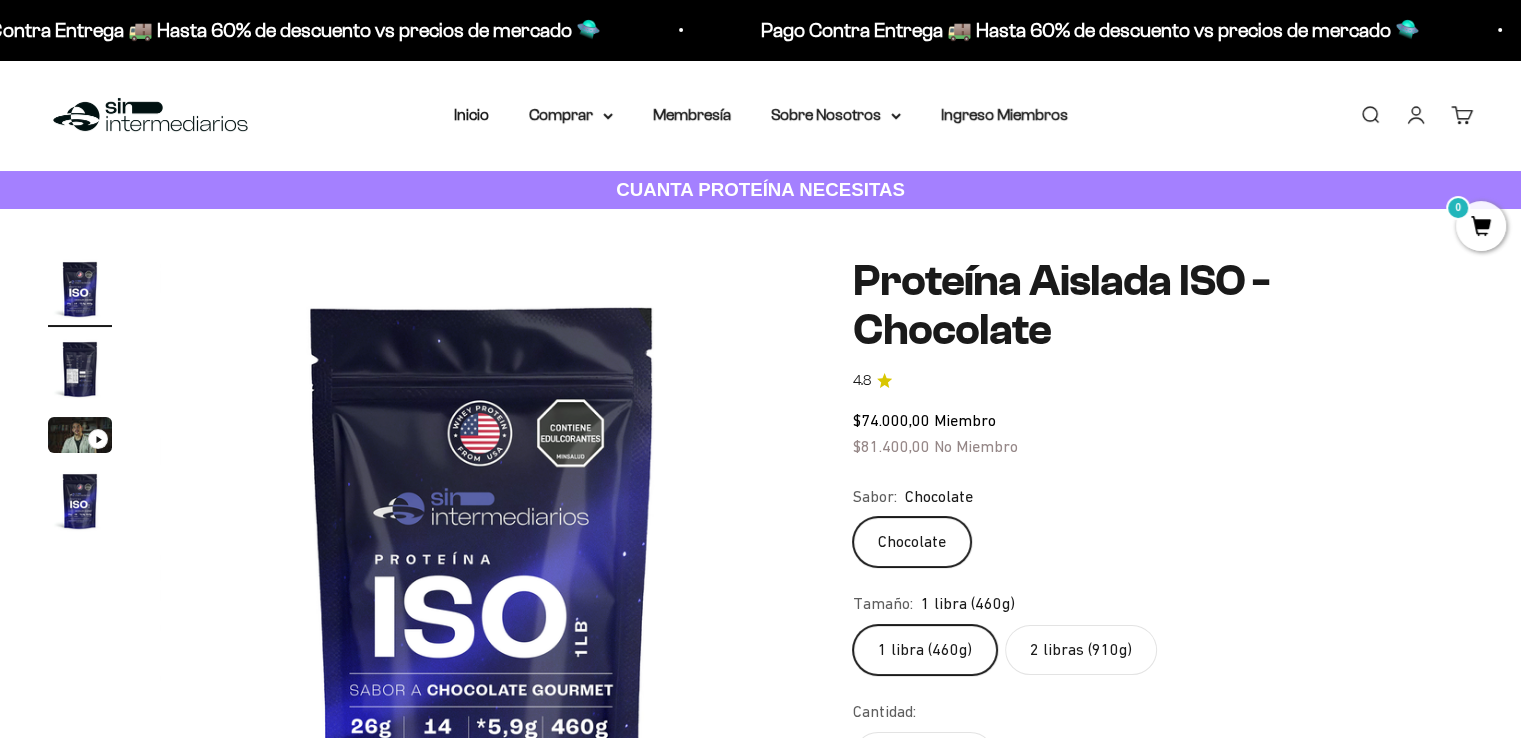 click on "2 libras (910g)" 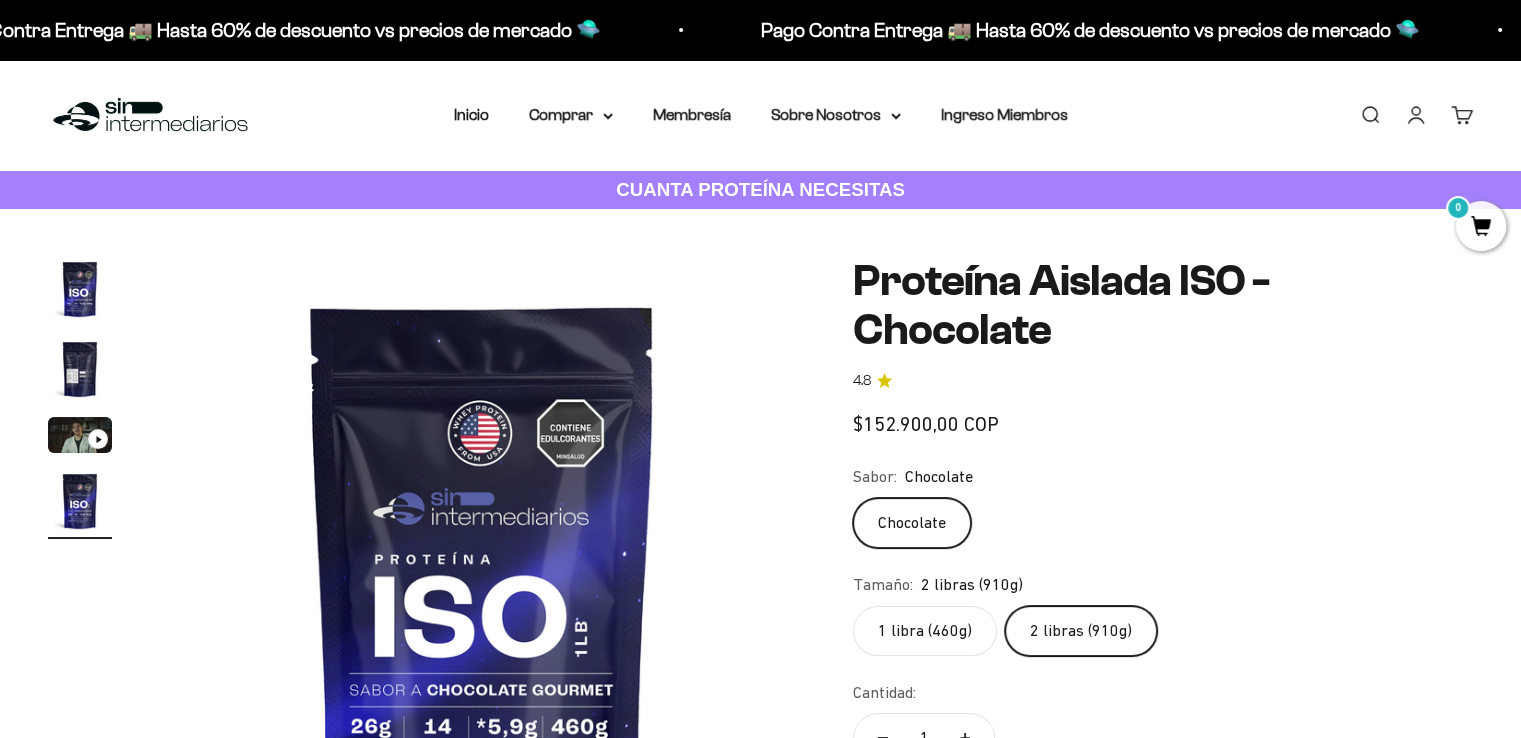 scroll, scrollTop: 0, scrollLeft: 2007, axis: horizontal 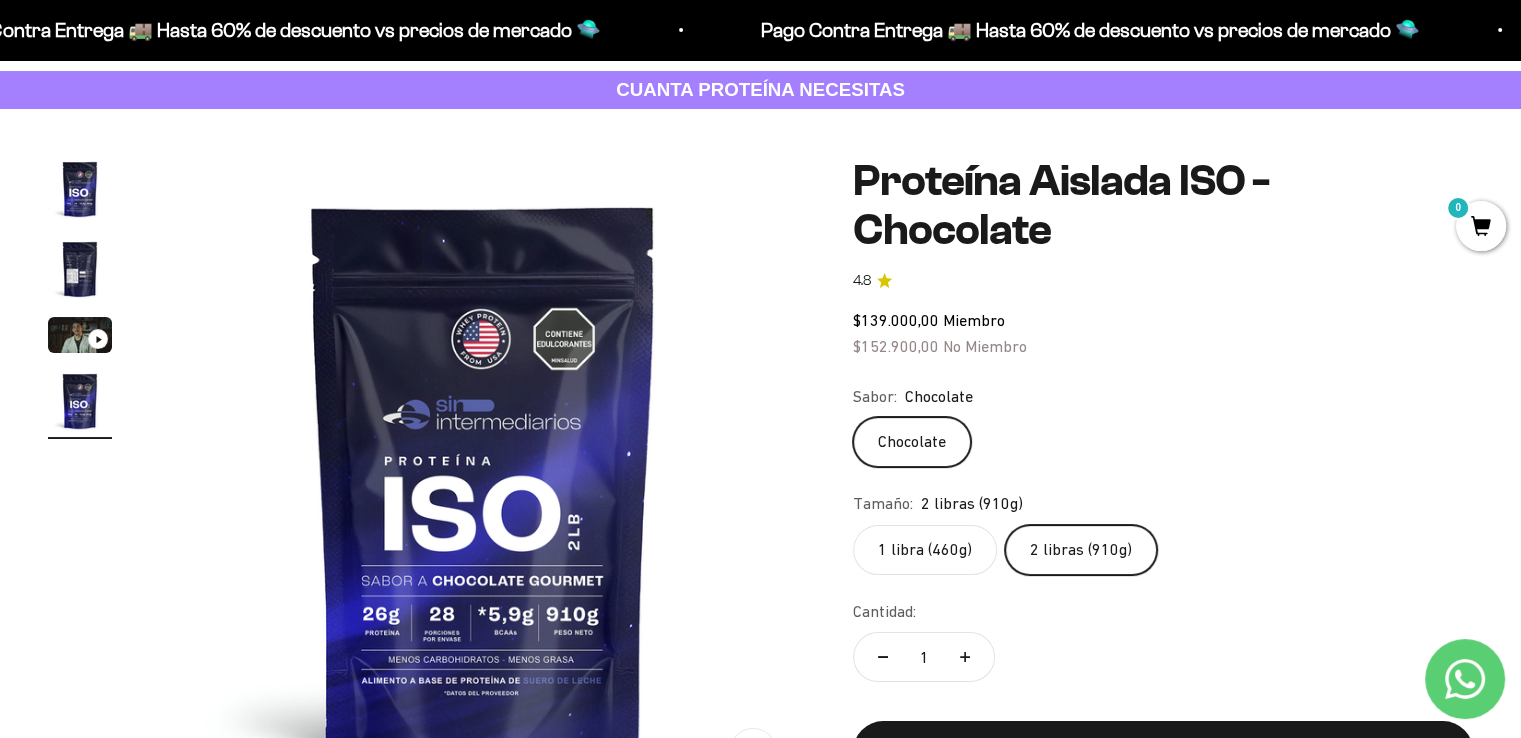 click at bounding box center (80, 269) 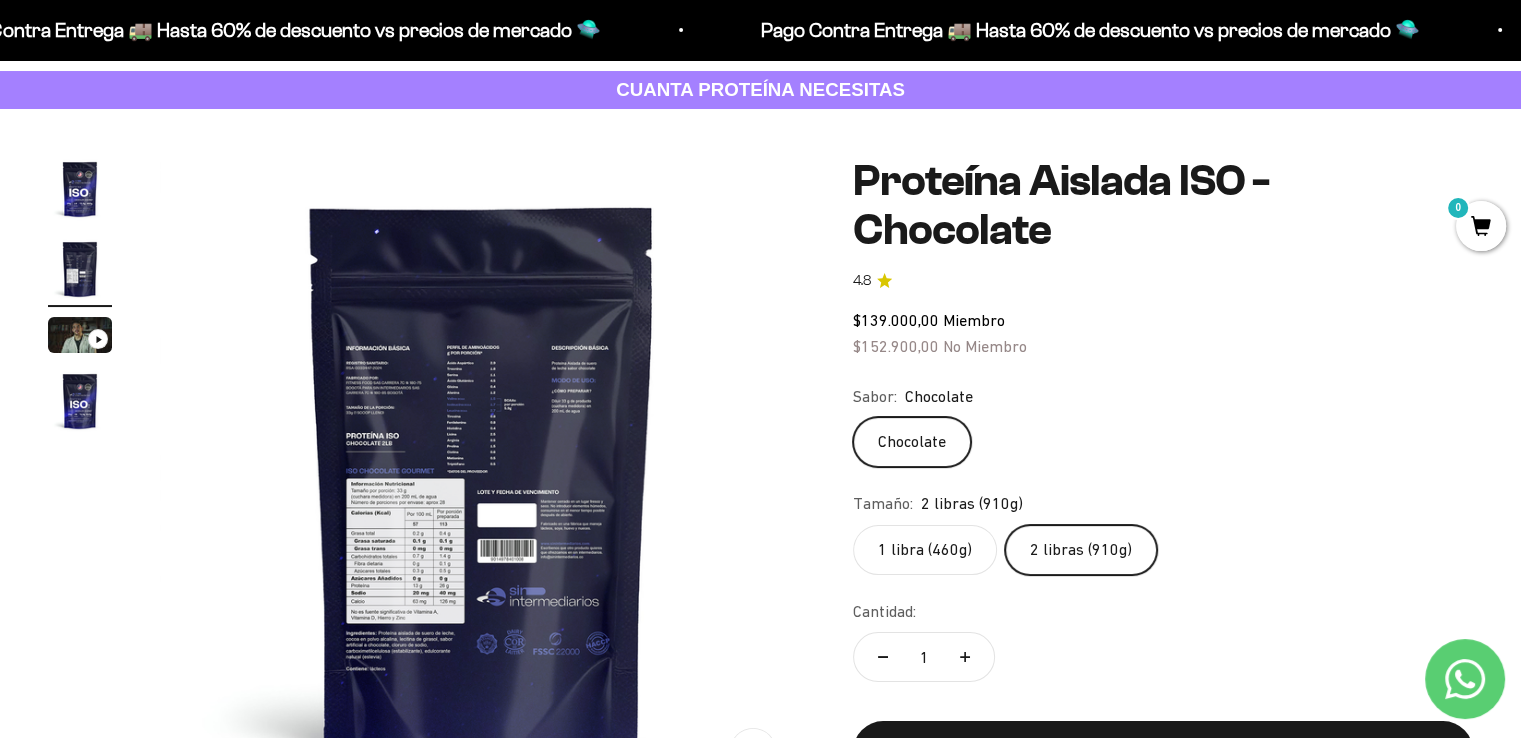 scroll, scrollTop: 0, scrollLeft: 669, axis: horizontal 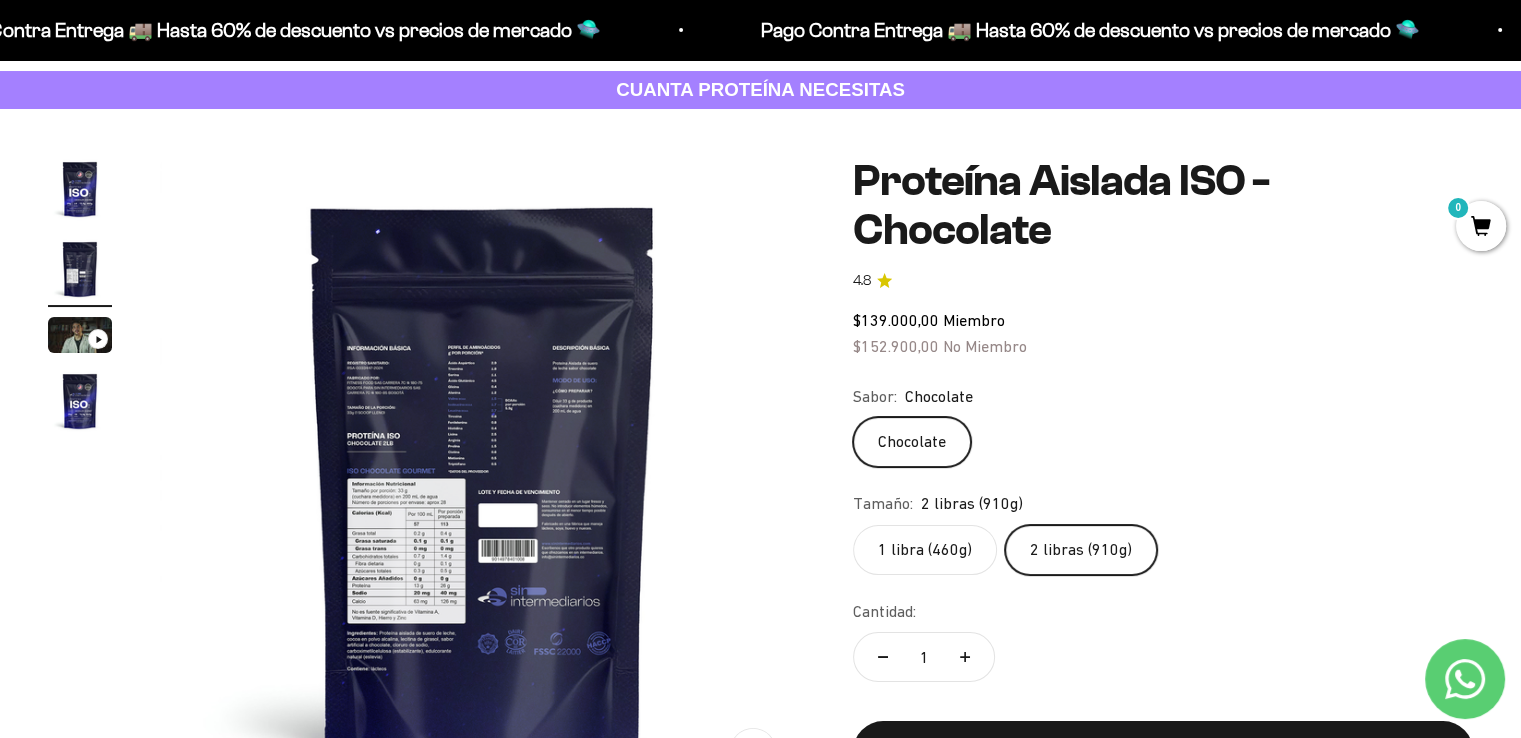 click at bounding box center (482, 479) 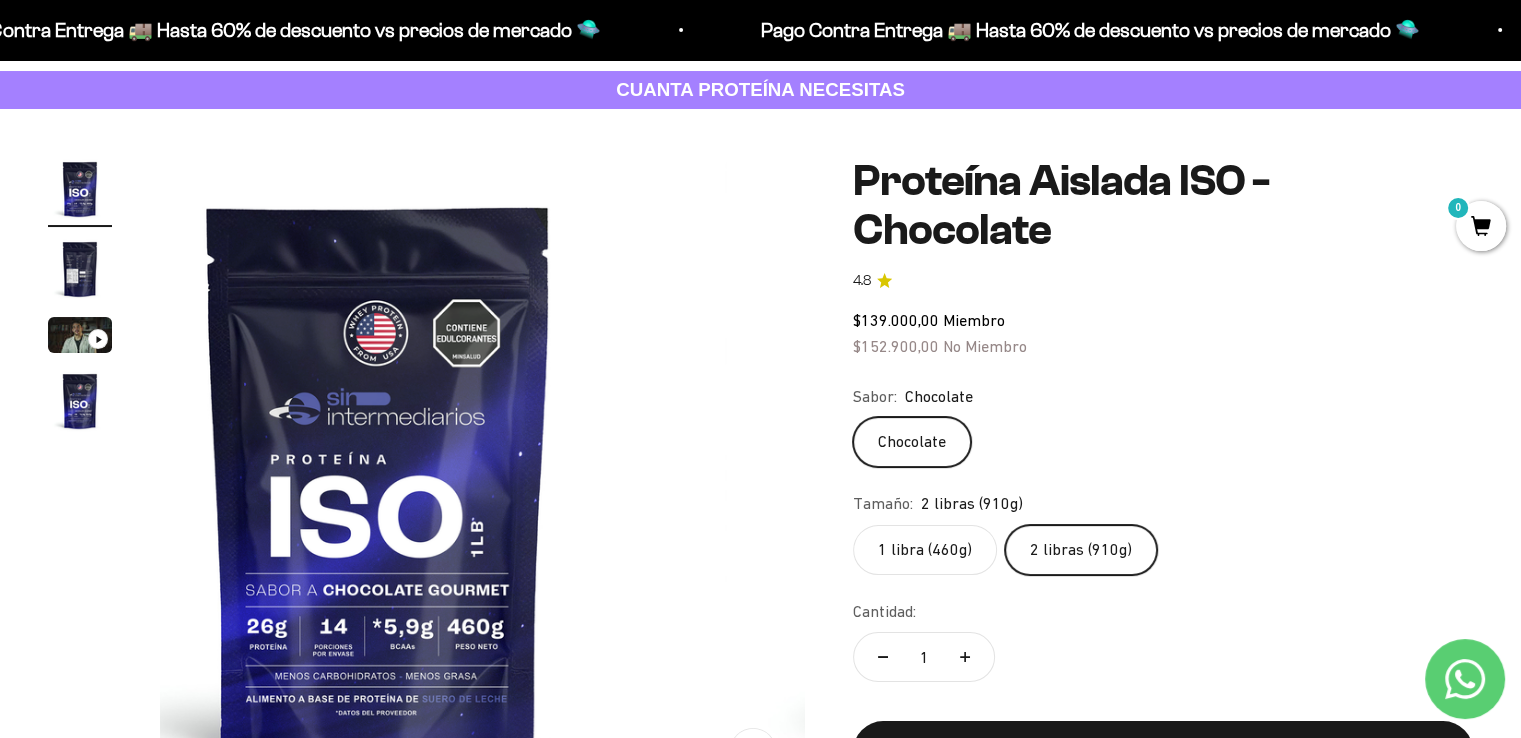 scroll, scrollTop: 0, scrollLeft: 0, axis: both 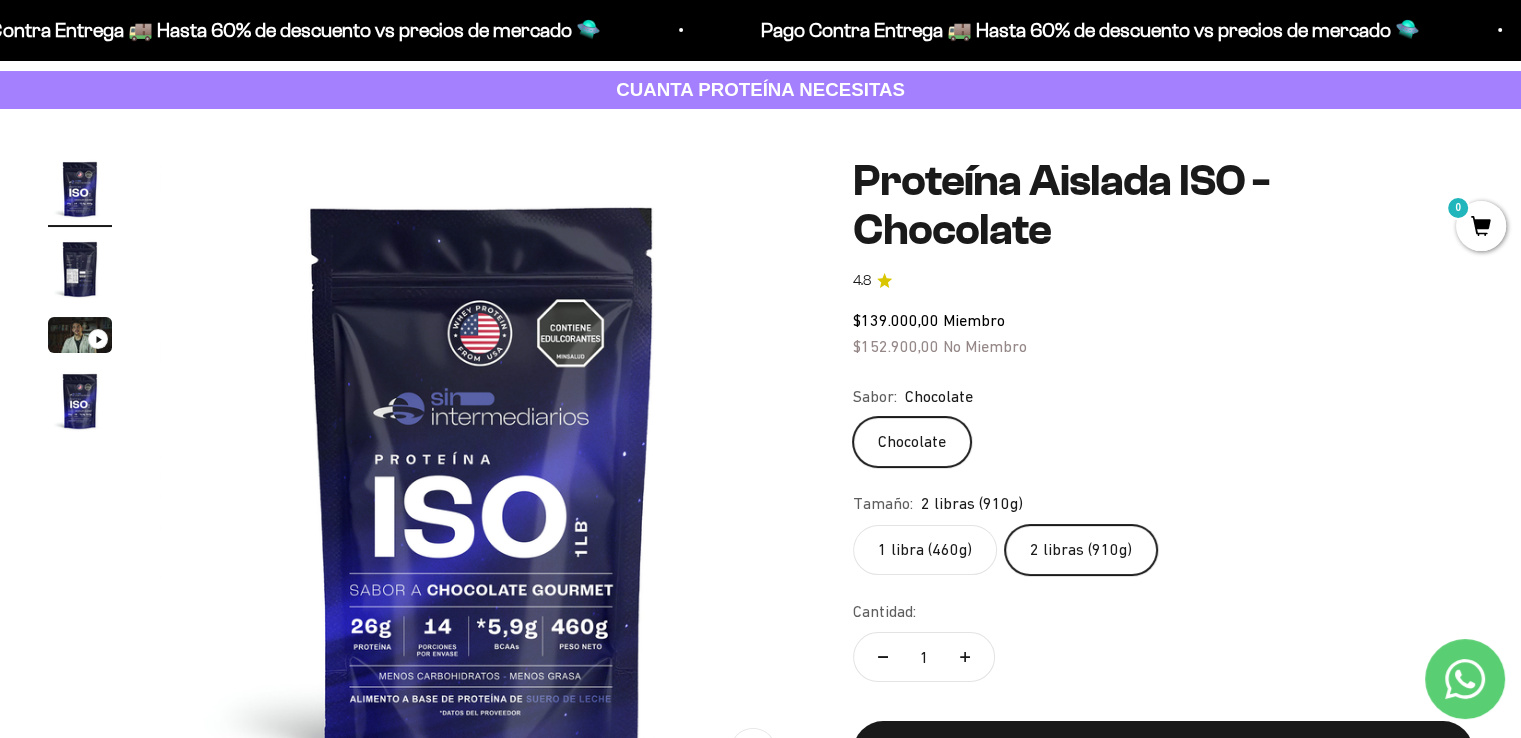 click at bounding box center [80, 269] 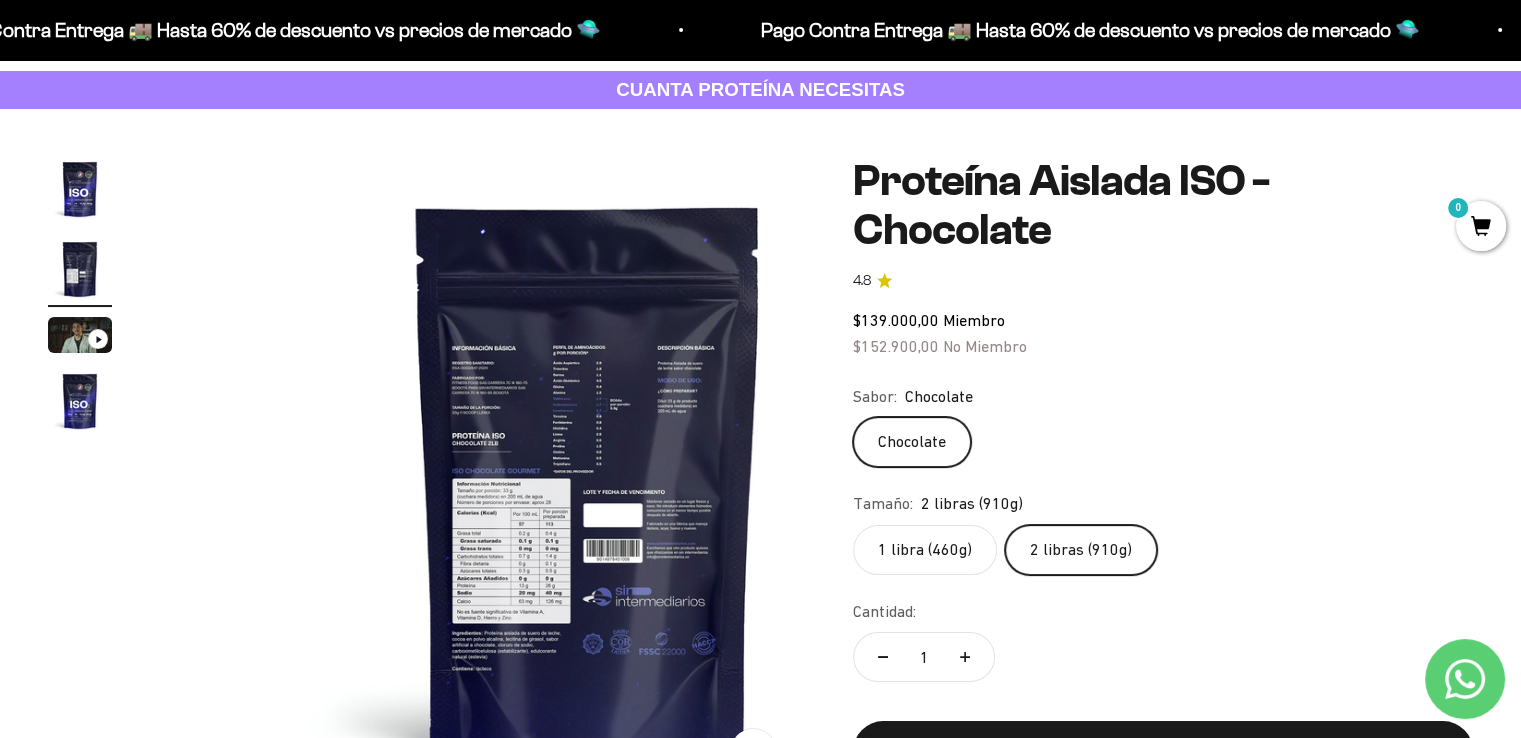 scroll, scrollTop: 0, scrollLeft: 669, axis: horizontal 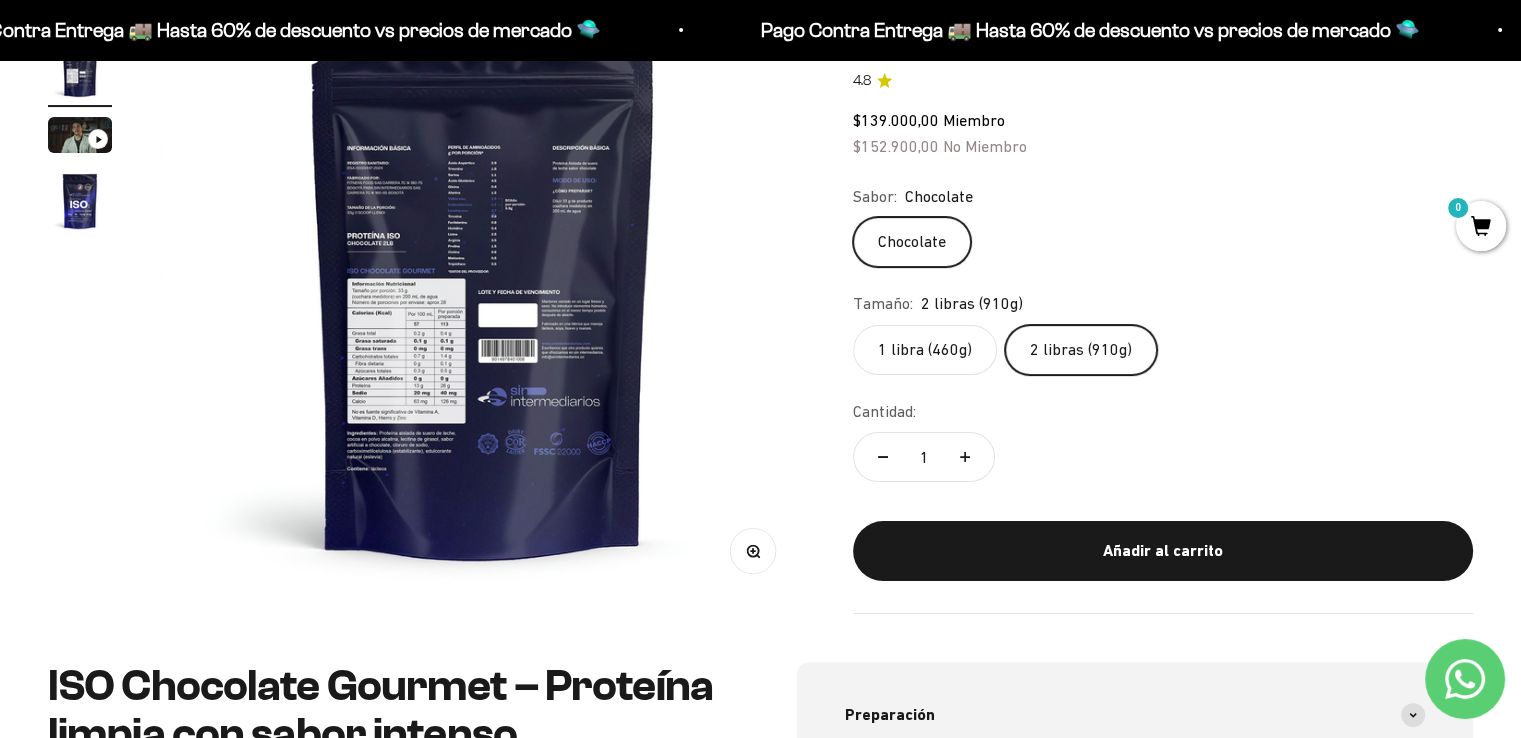 click on "Zoom" at bounding box center (753, 550) 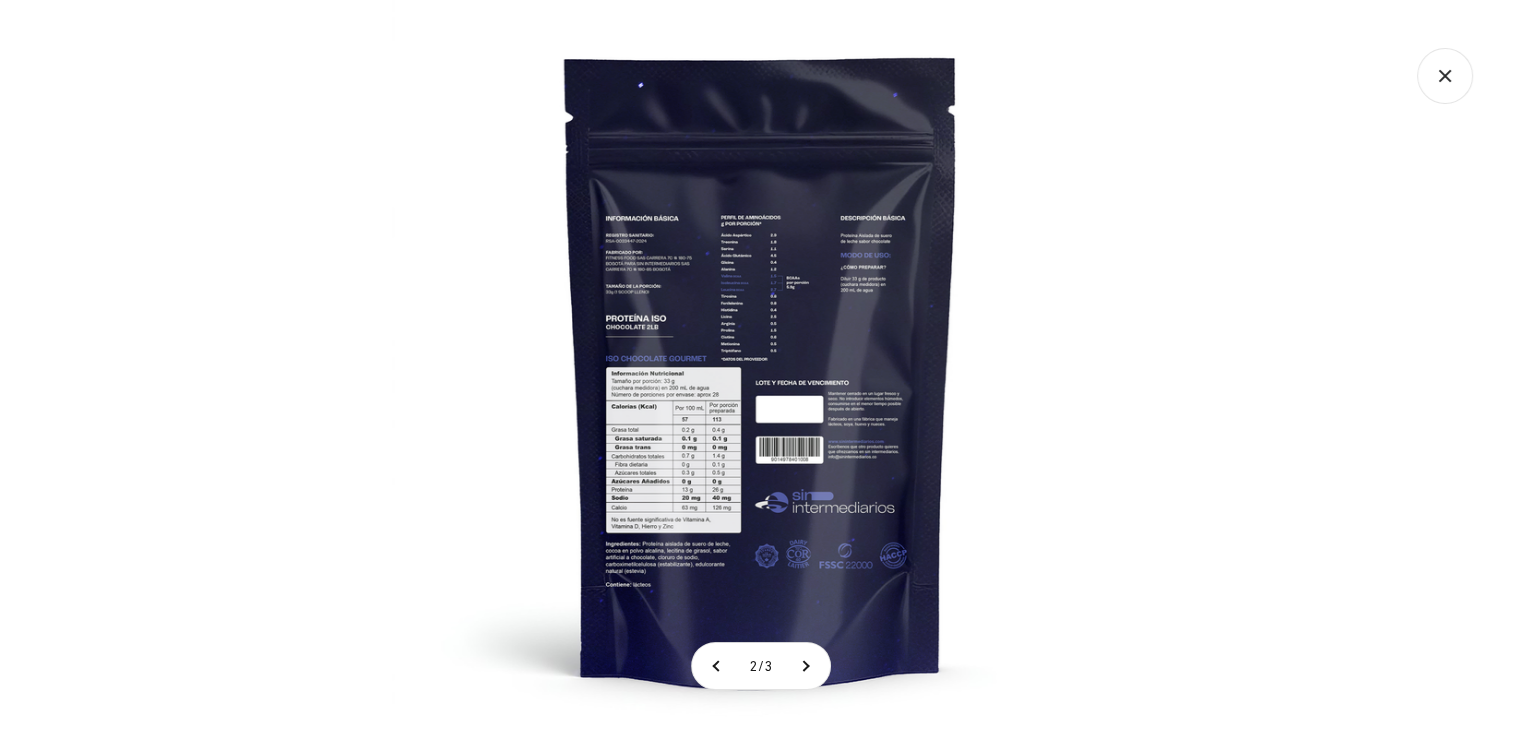 click 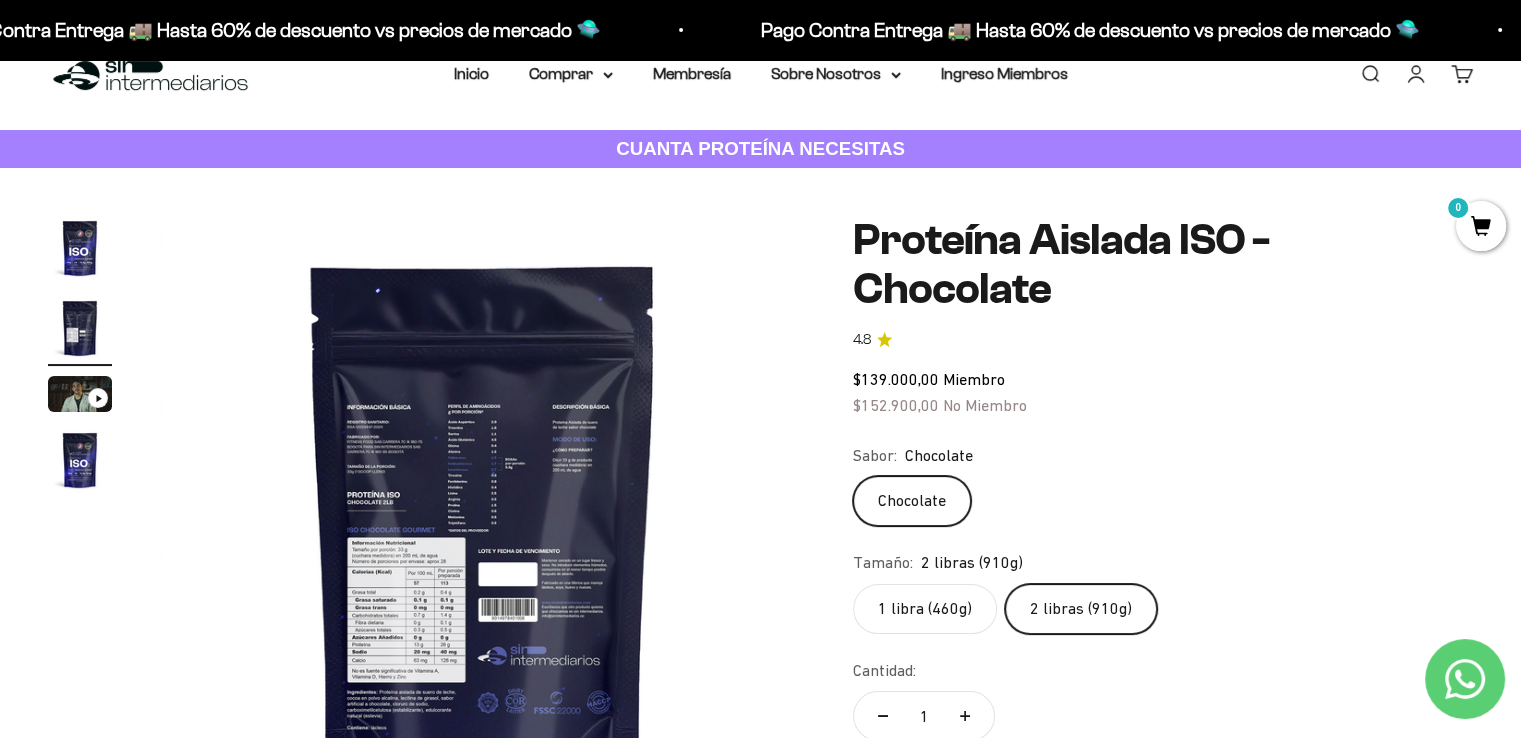 scroll, scrollTop: 0, scrollLeft: 0, axis: both 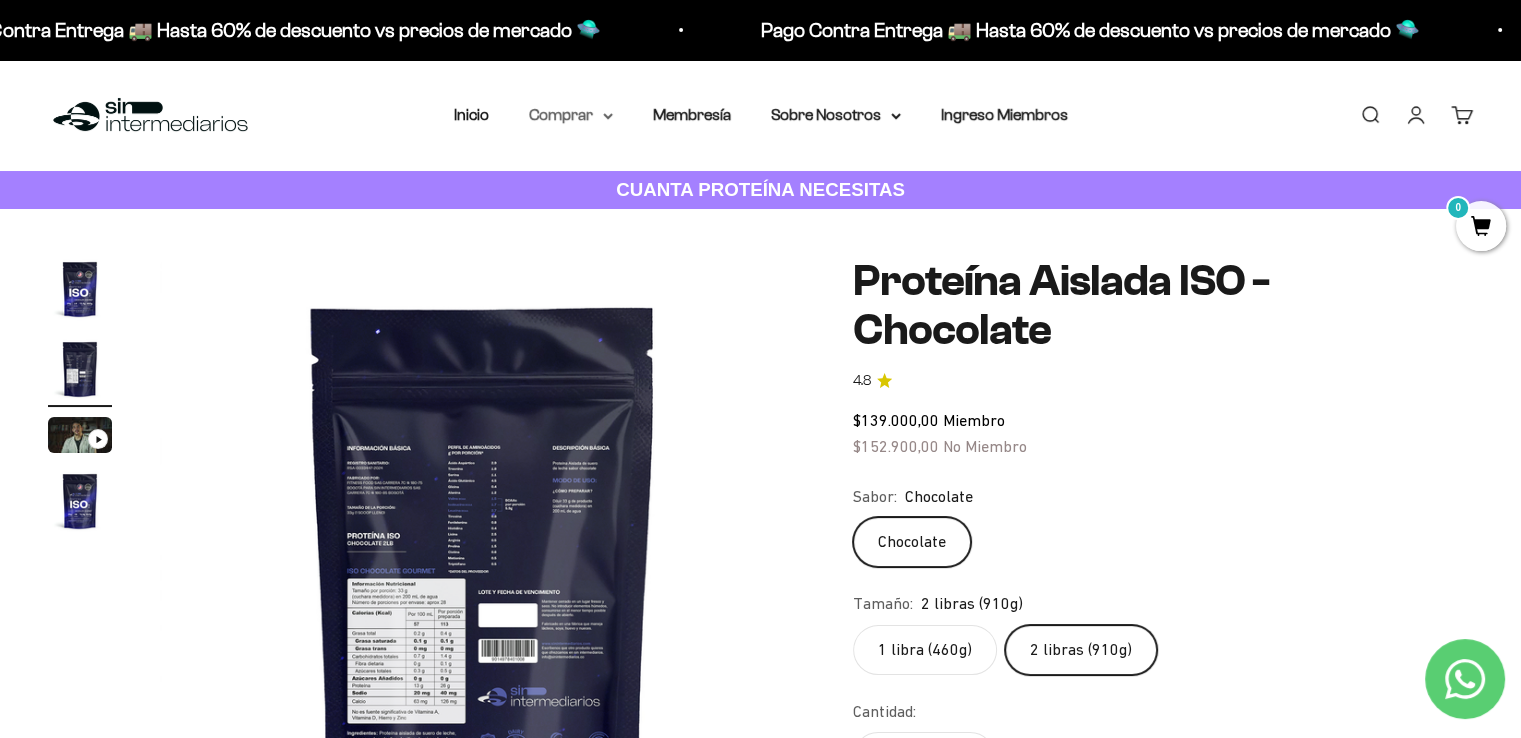 click 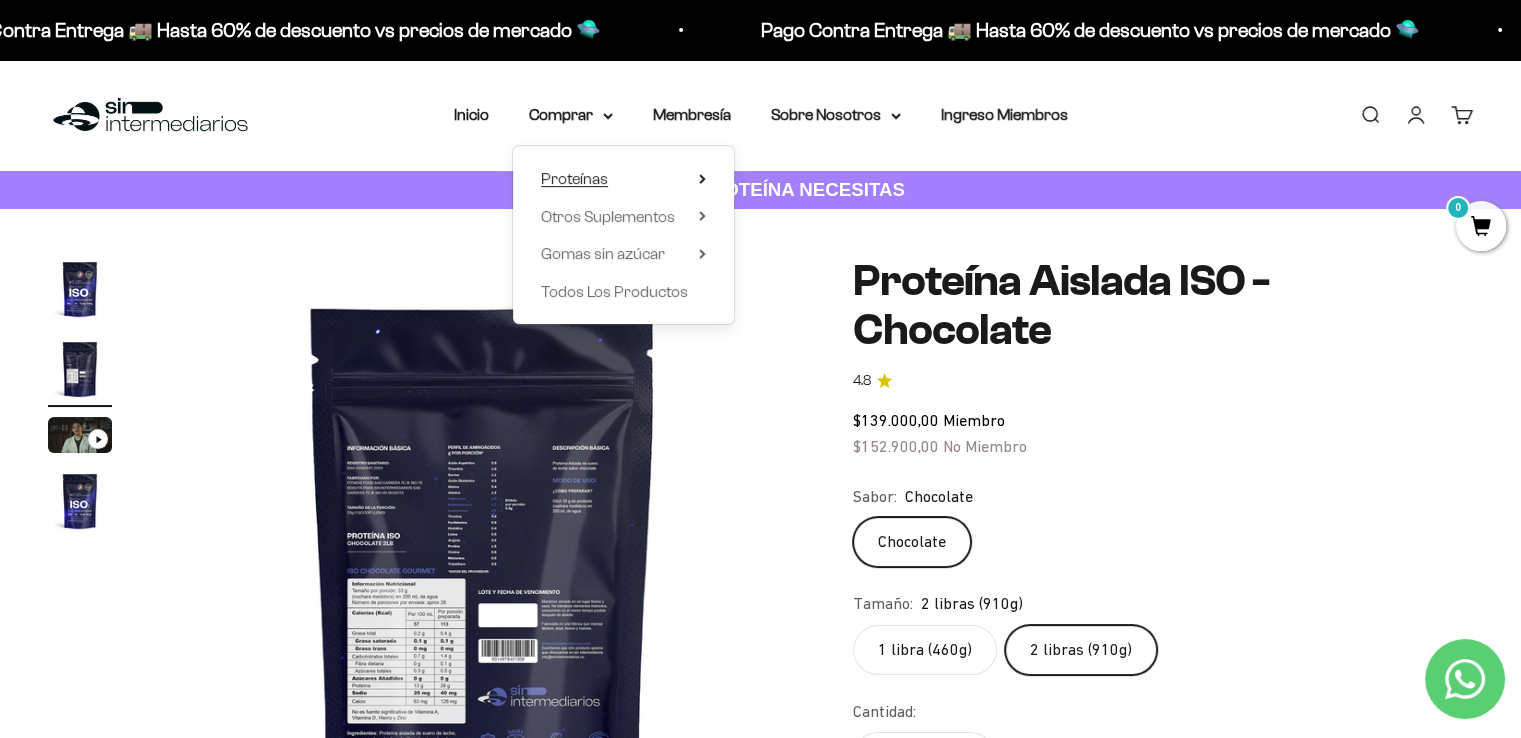 click 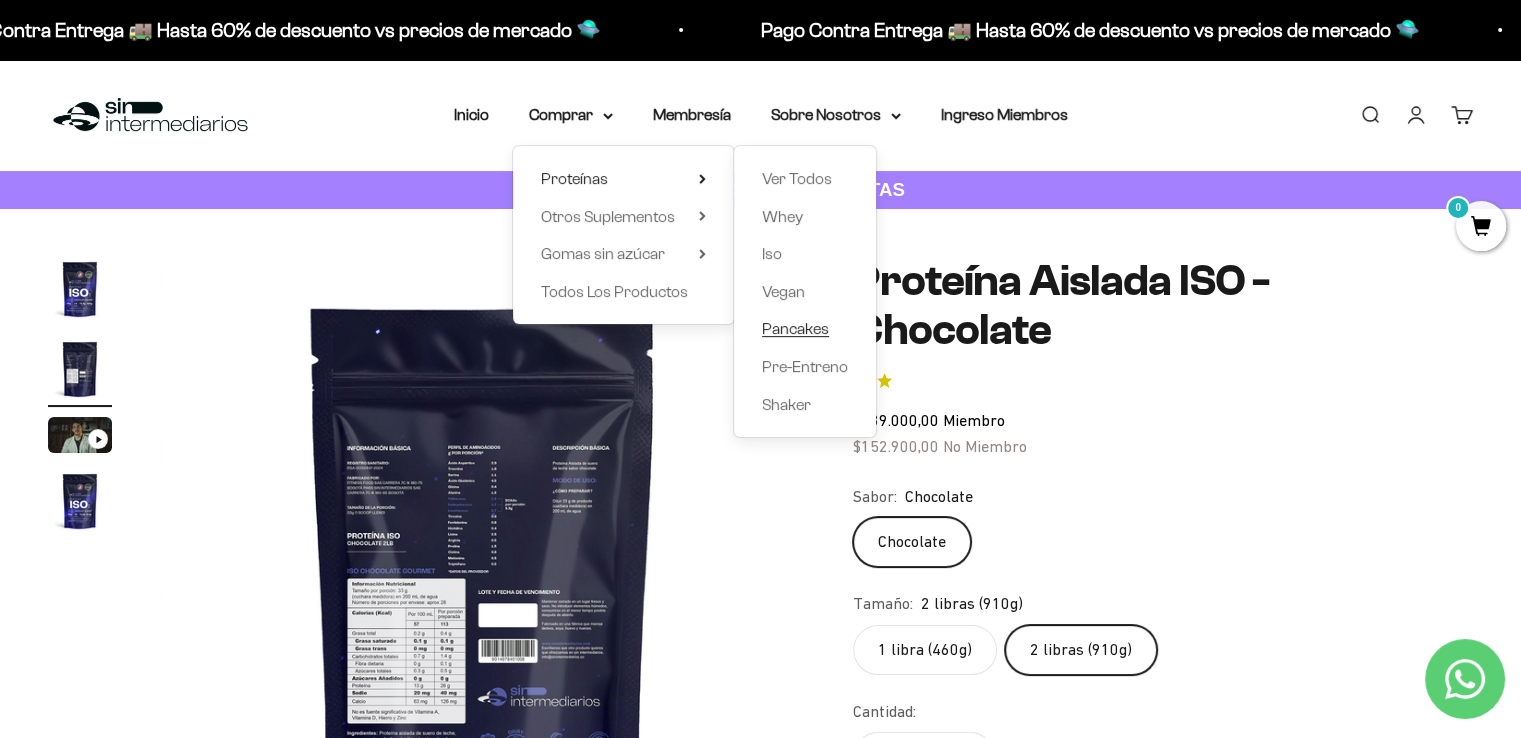 click on "Pancakes" at bounding box center (795, 328) 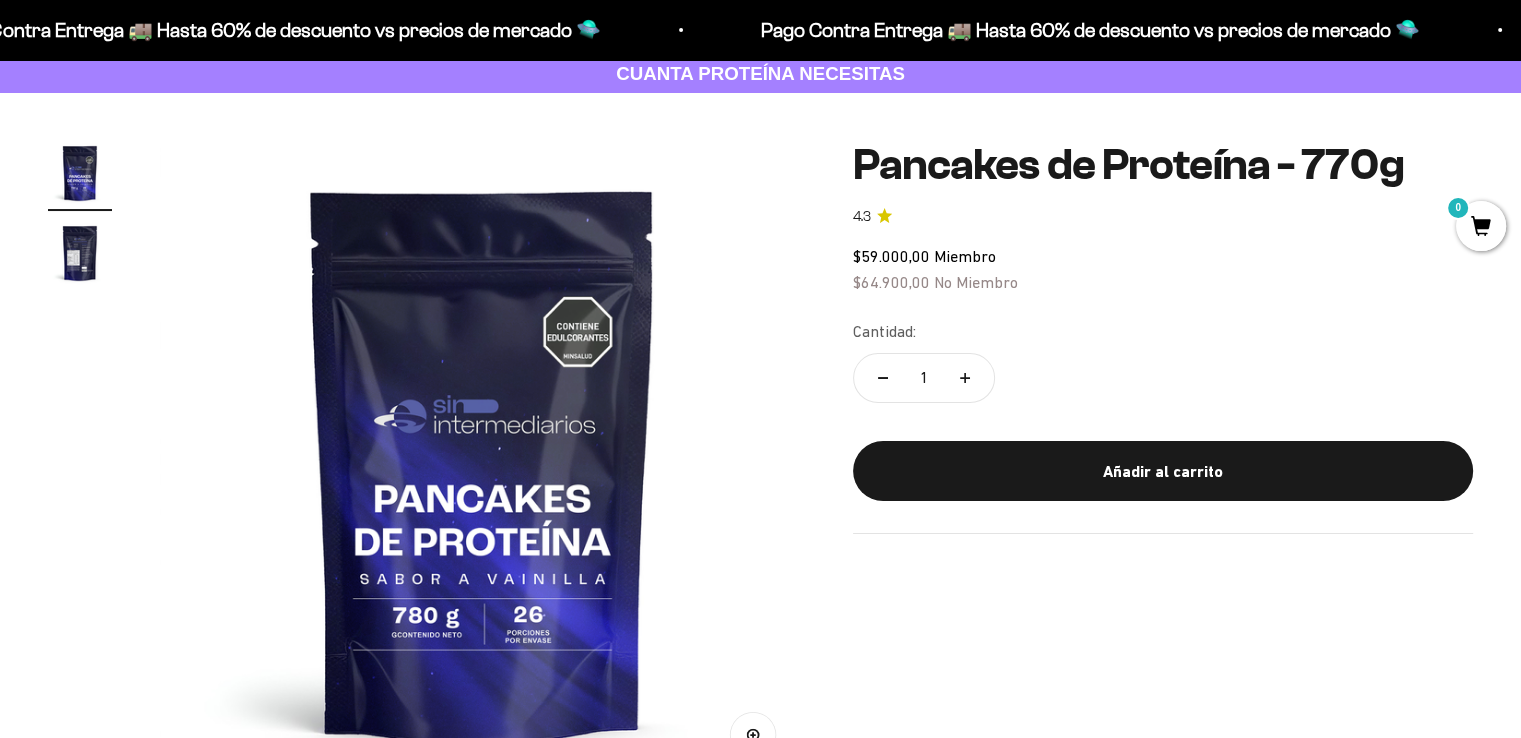 scroll, scrollTop: 200, scrollLeft: 0, axis: vertical 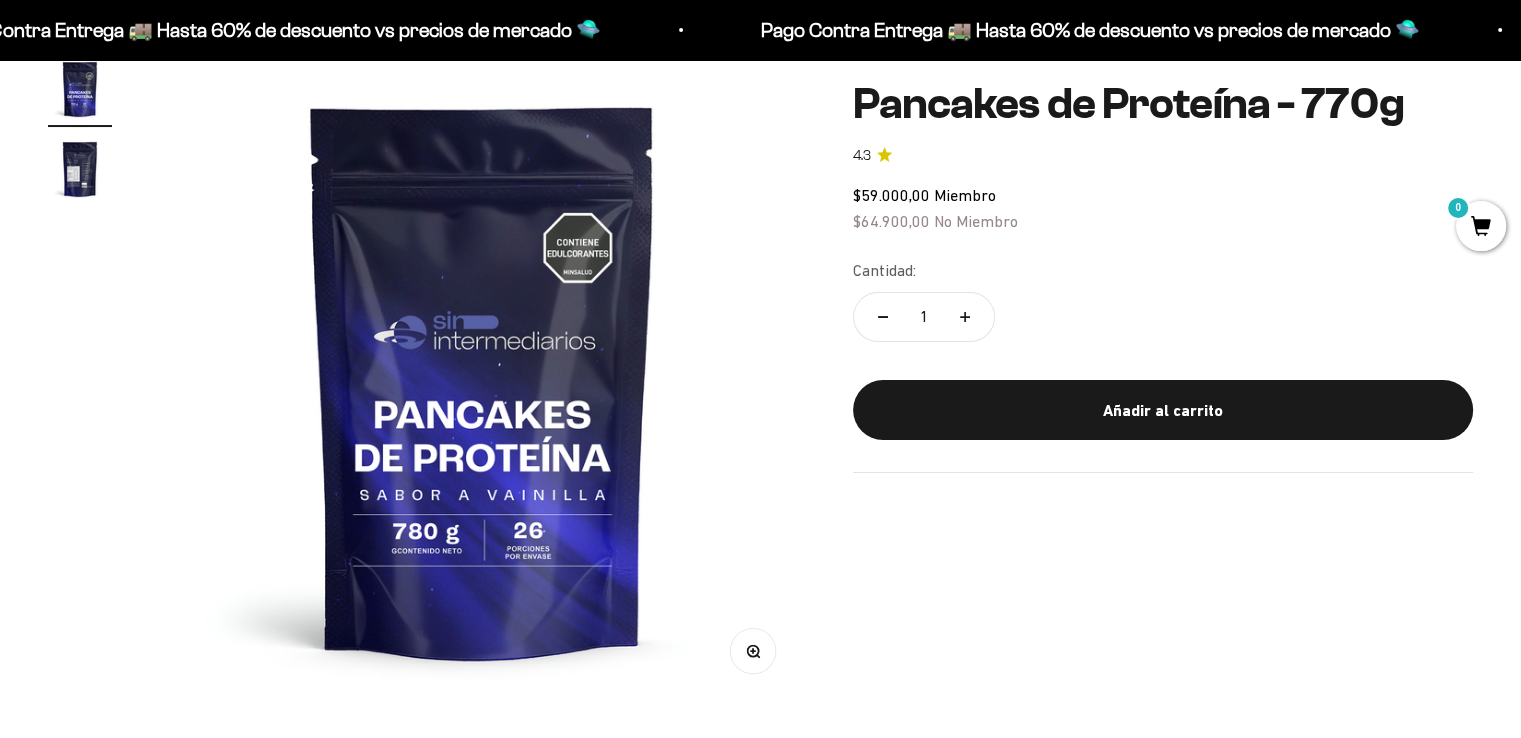 click at bounding box center [80, 169] 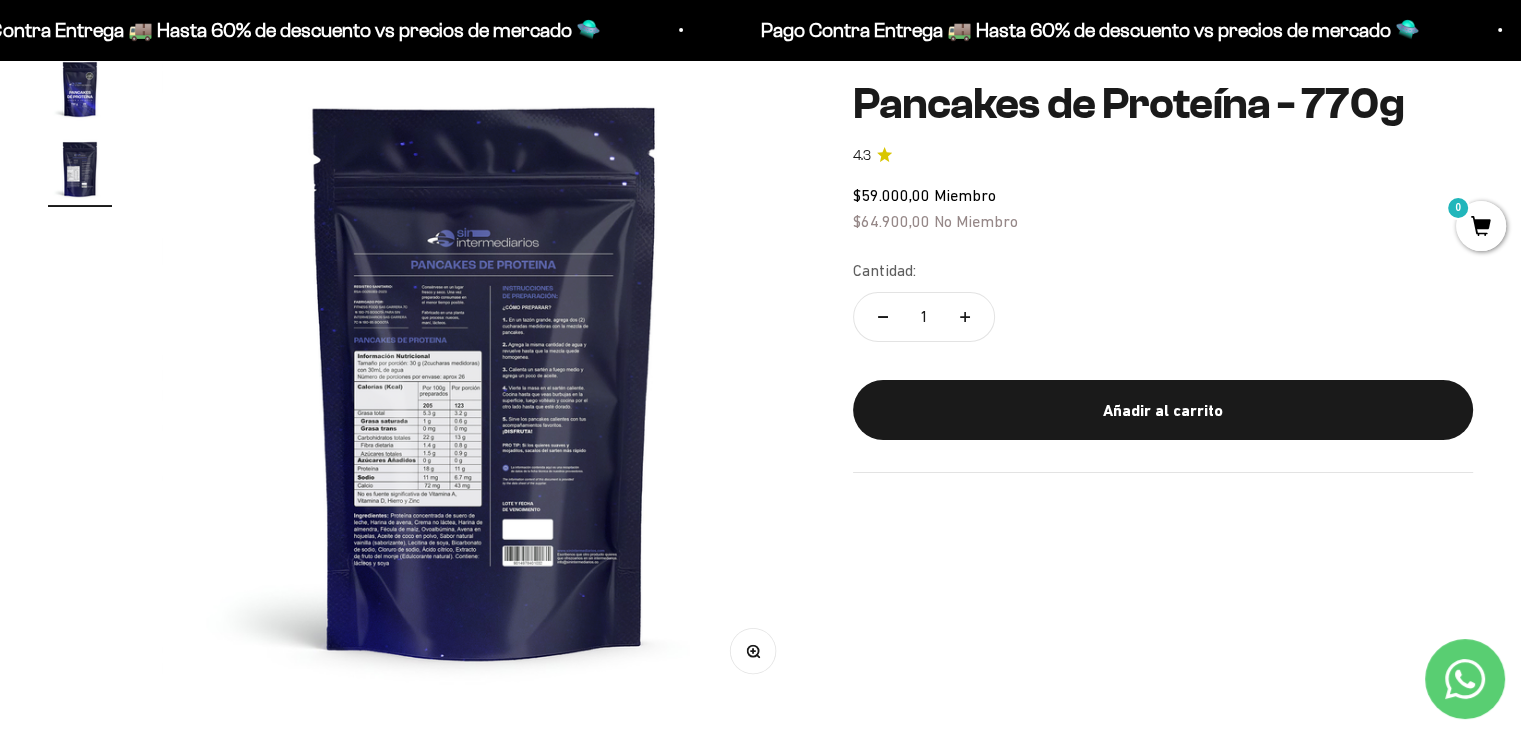 scroll, scrollTop: 0, scrollLeft: 668, axis: horizontal 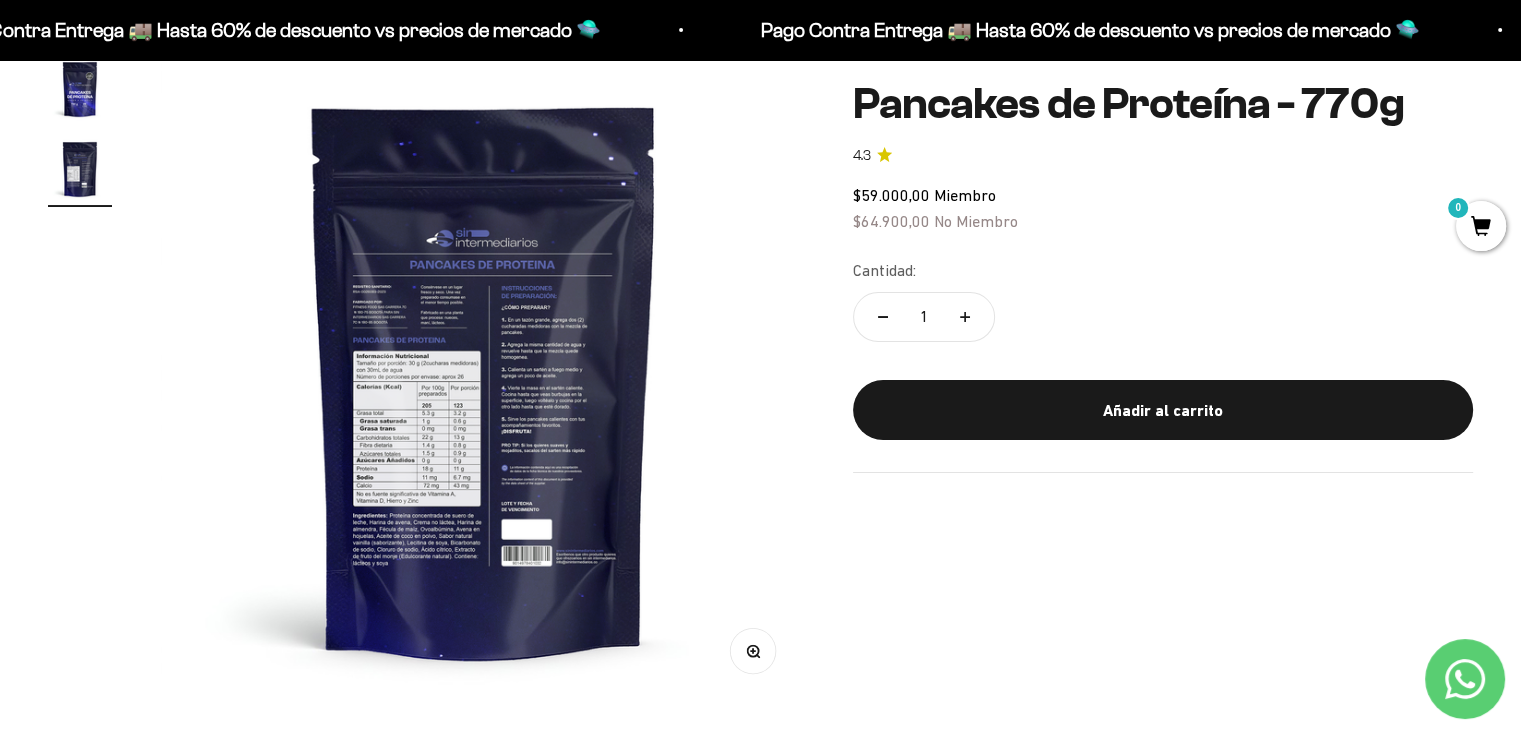 click at bounding box center [483, 379] 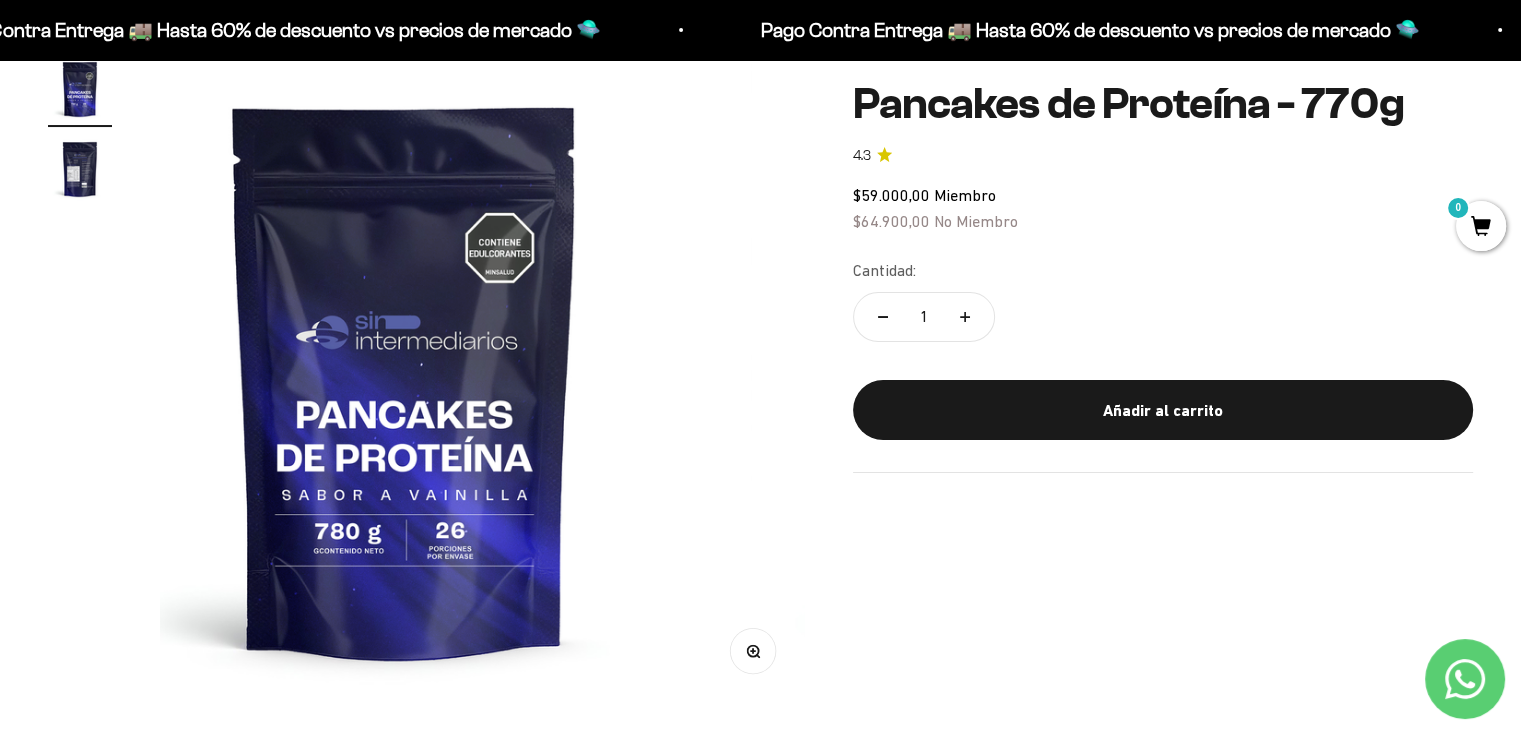 scroll, scrollTop: 0, scrollLeft: 0, axis: both 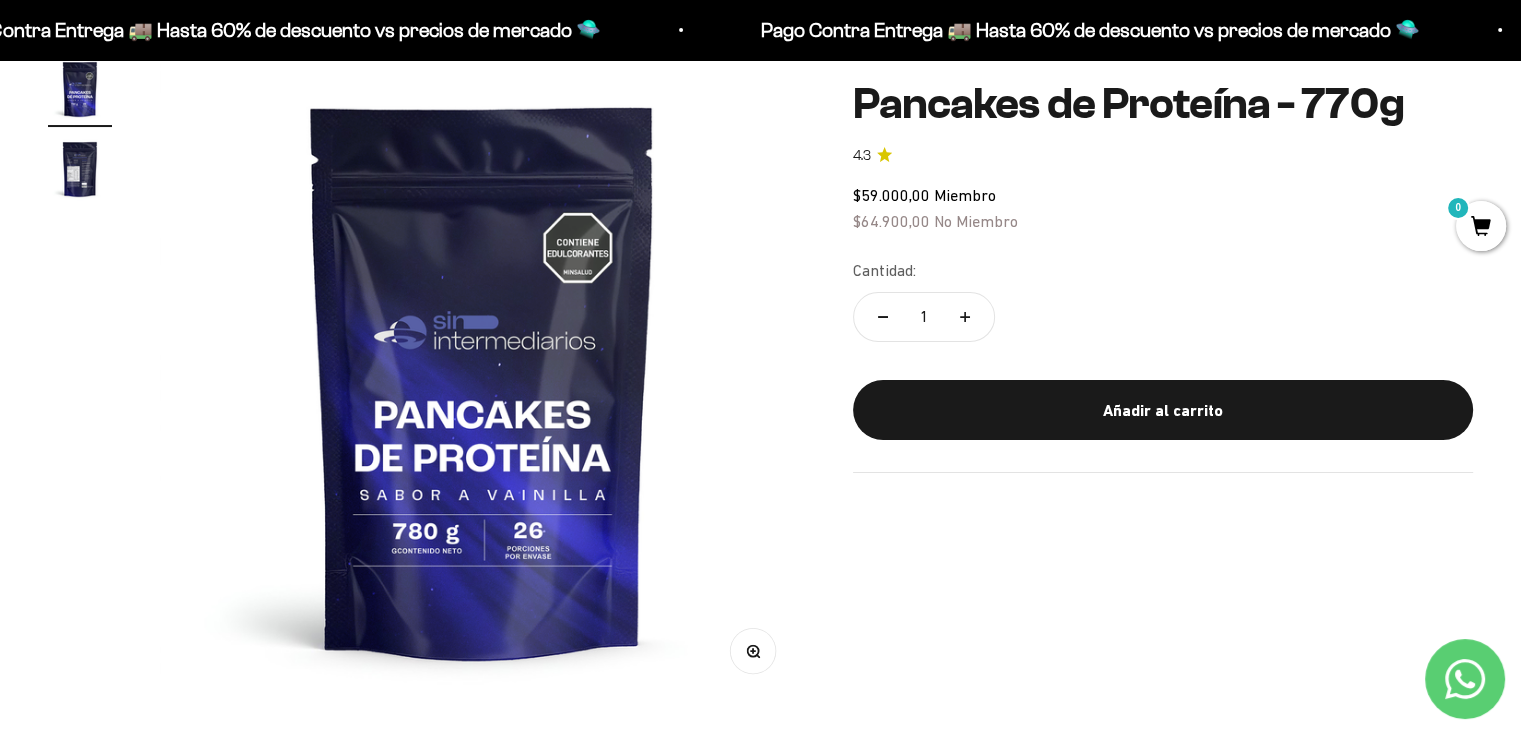click at bounding box center (80, 169) 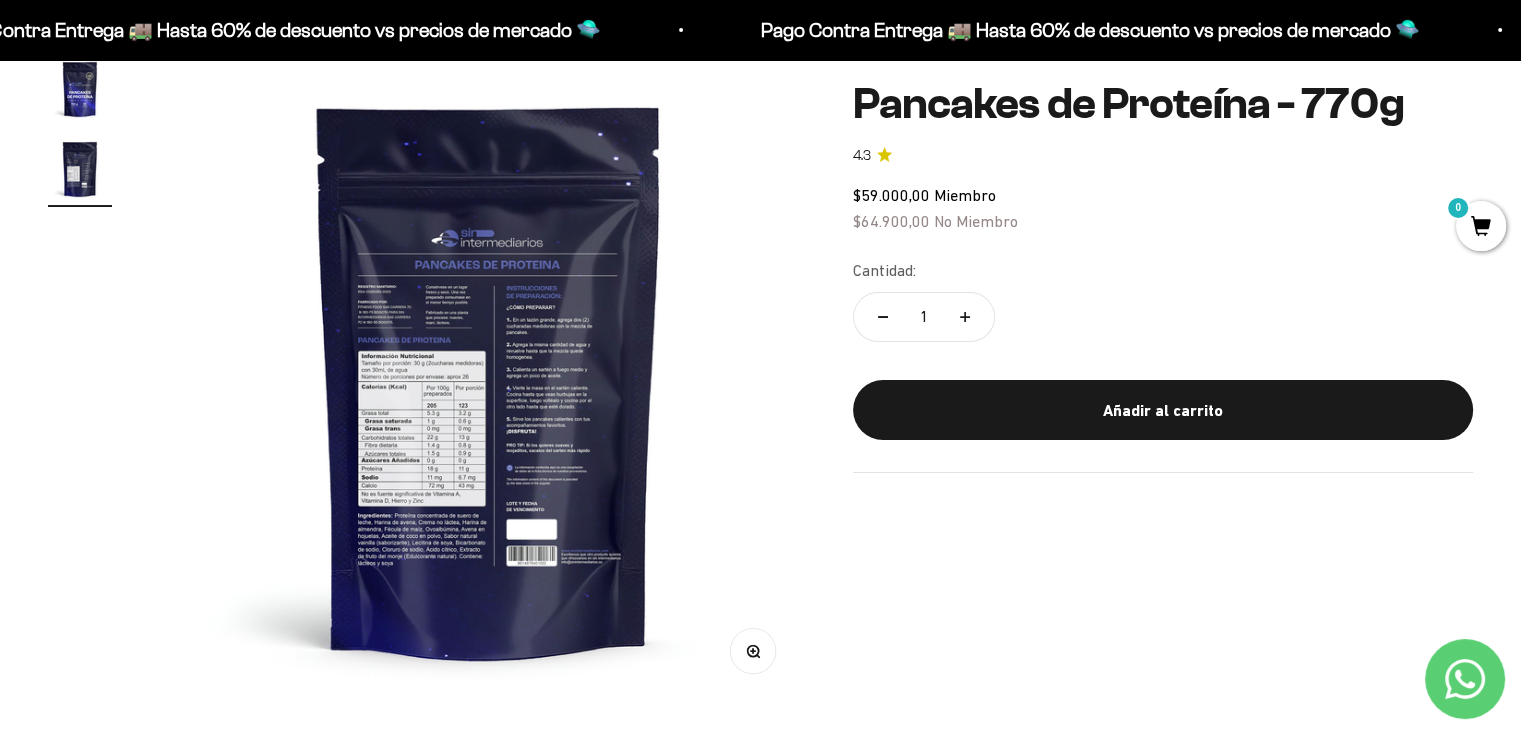 scroll, scrollTop: 0, scrollLeft: 668, axis: horizontal 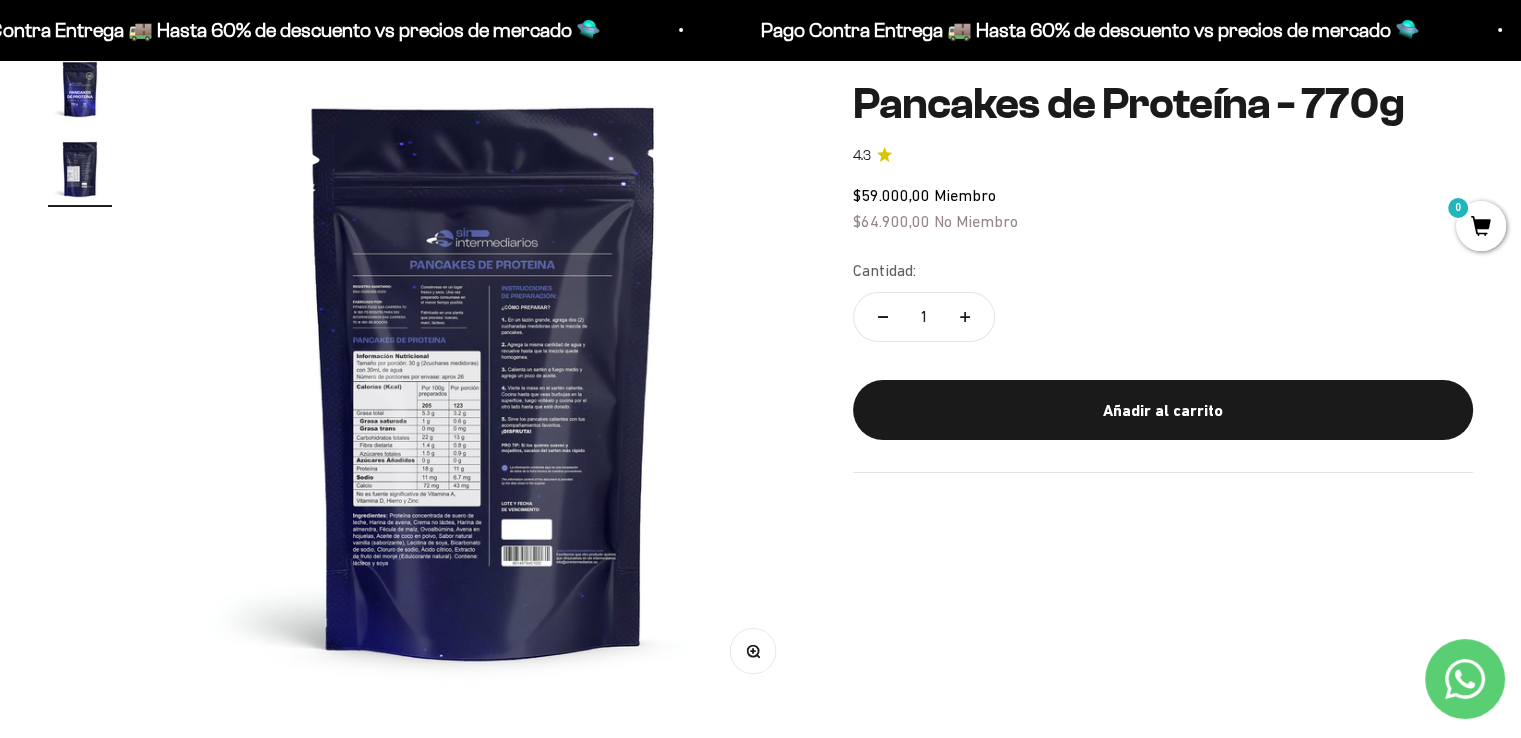 click on "Zoom" at bounding box center [753, 650] 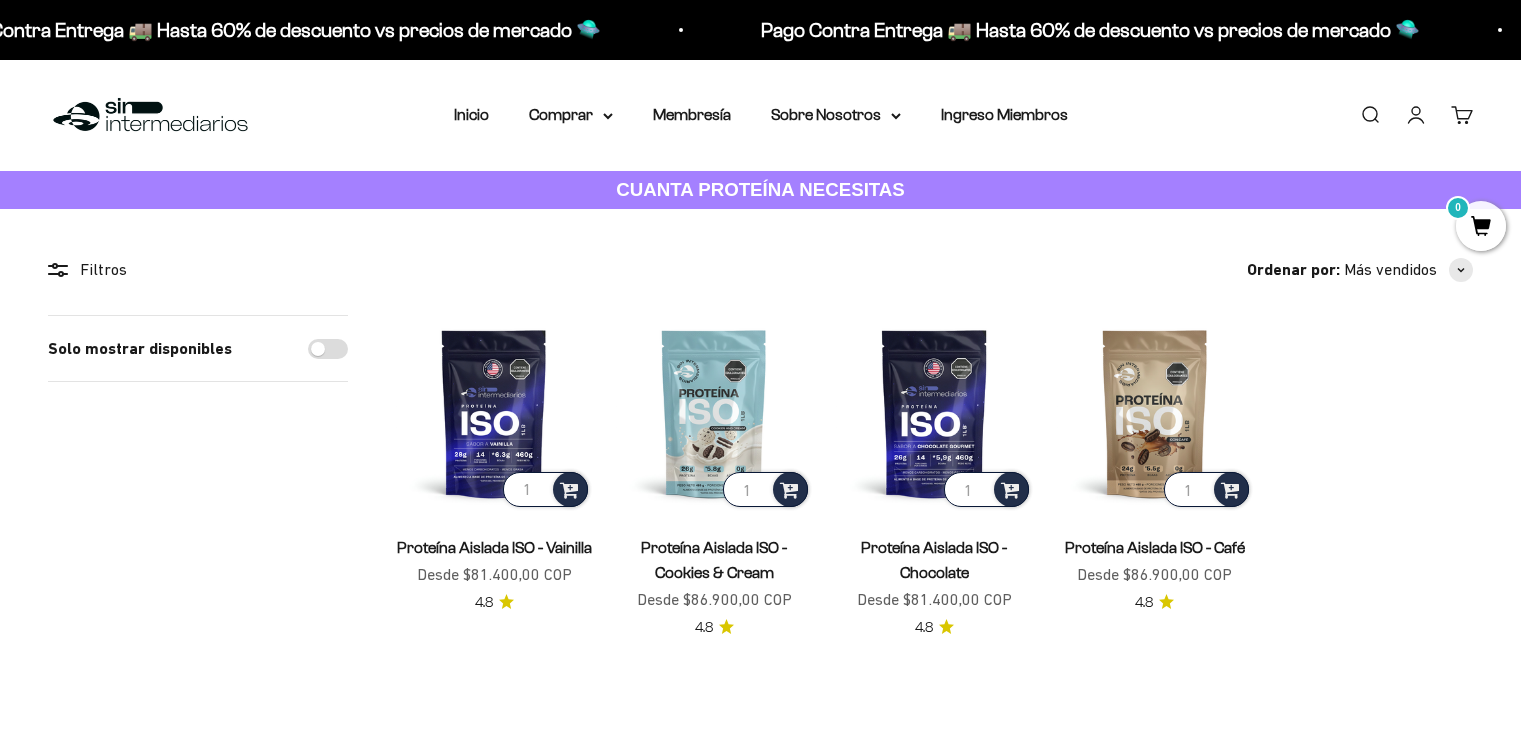 scroll, scrollTop: 0, scrollLeft: 0, axis: both 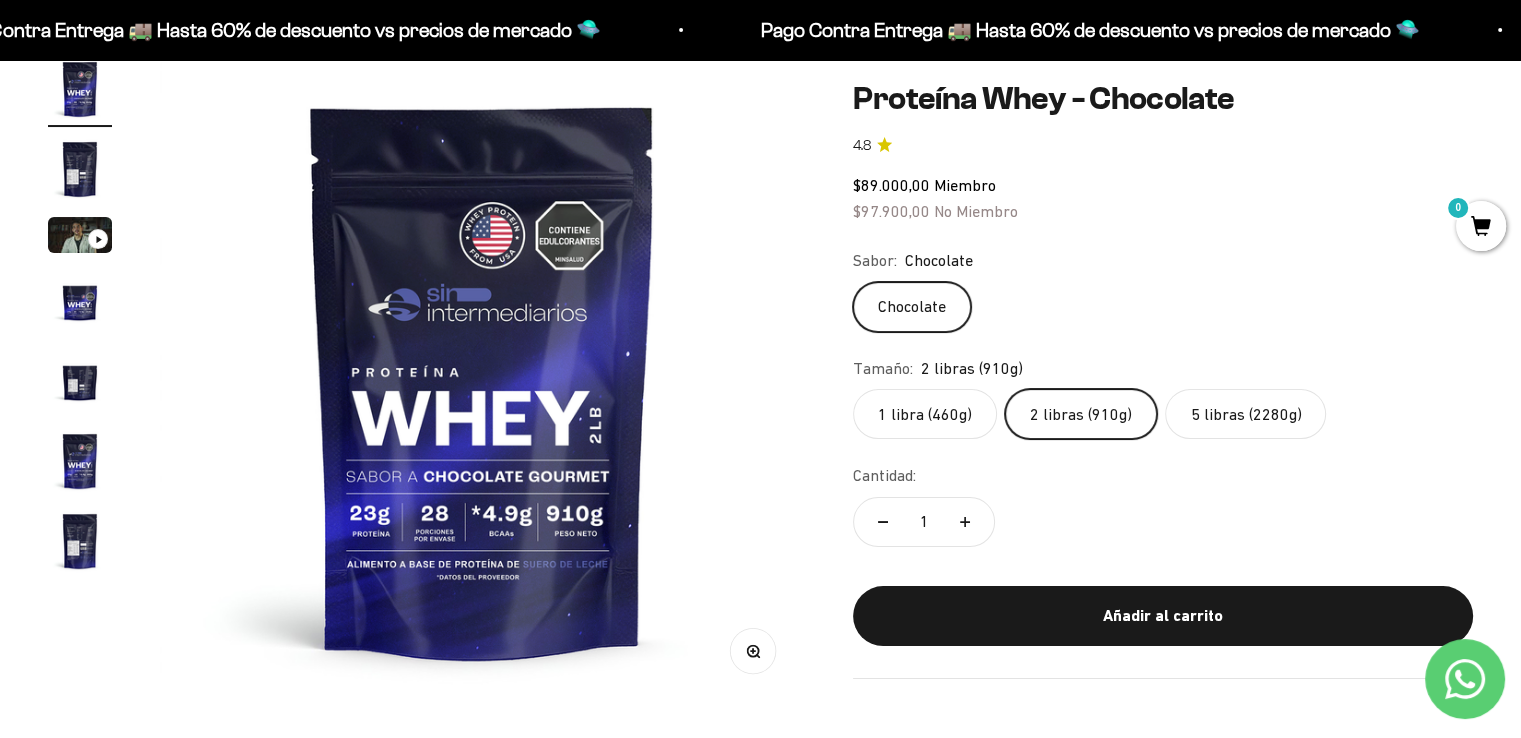 click at bounding box center [80, 541] 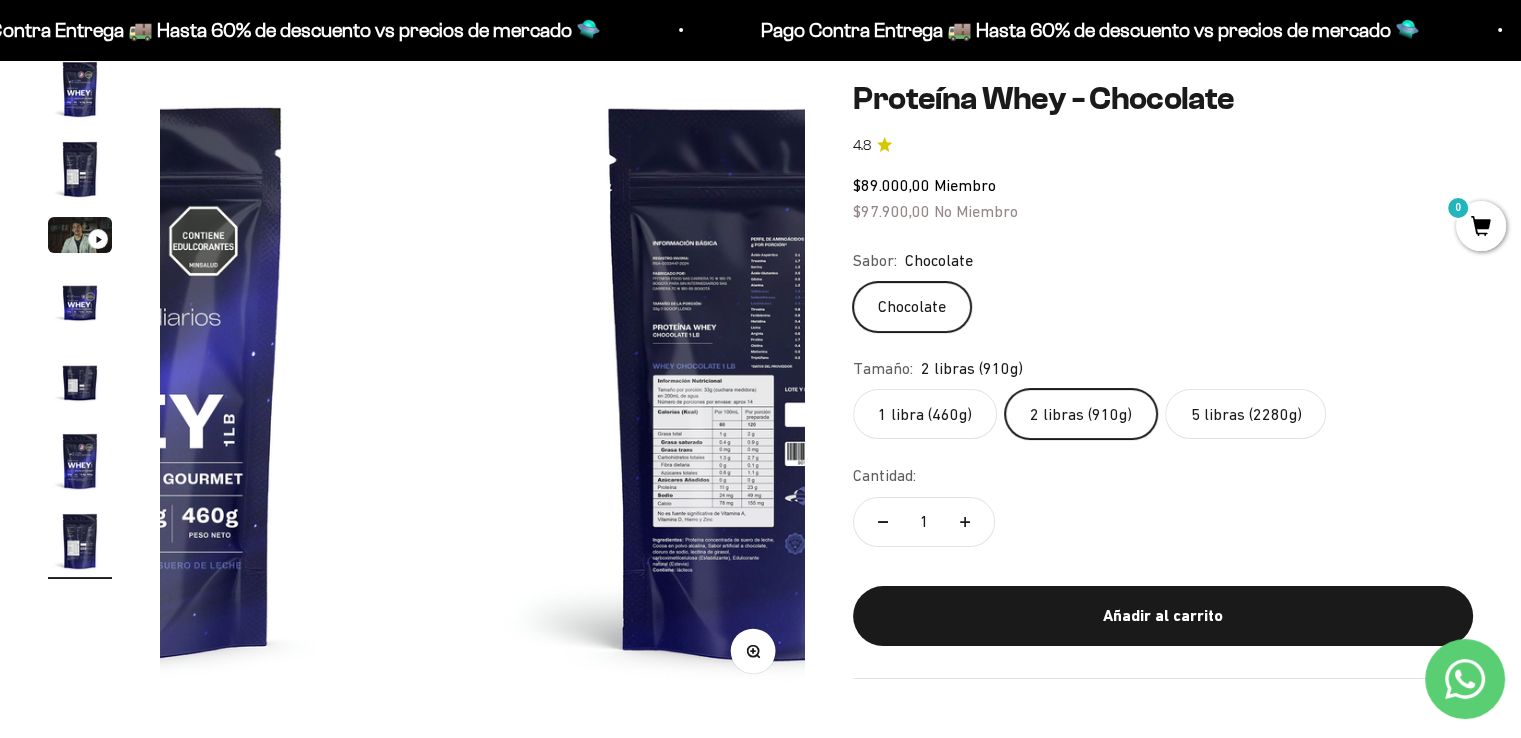 scroll, scrollTop: 0, scrollLeft: 4015, axis: horizontal 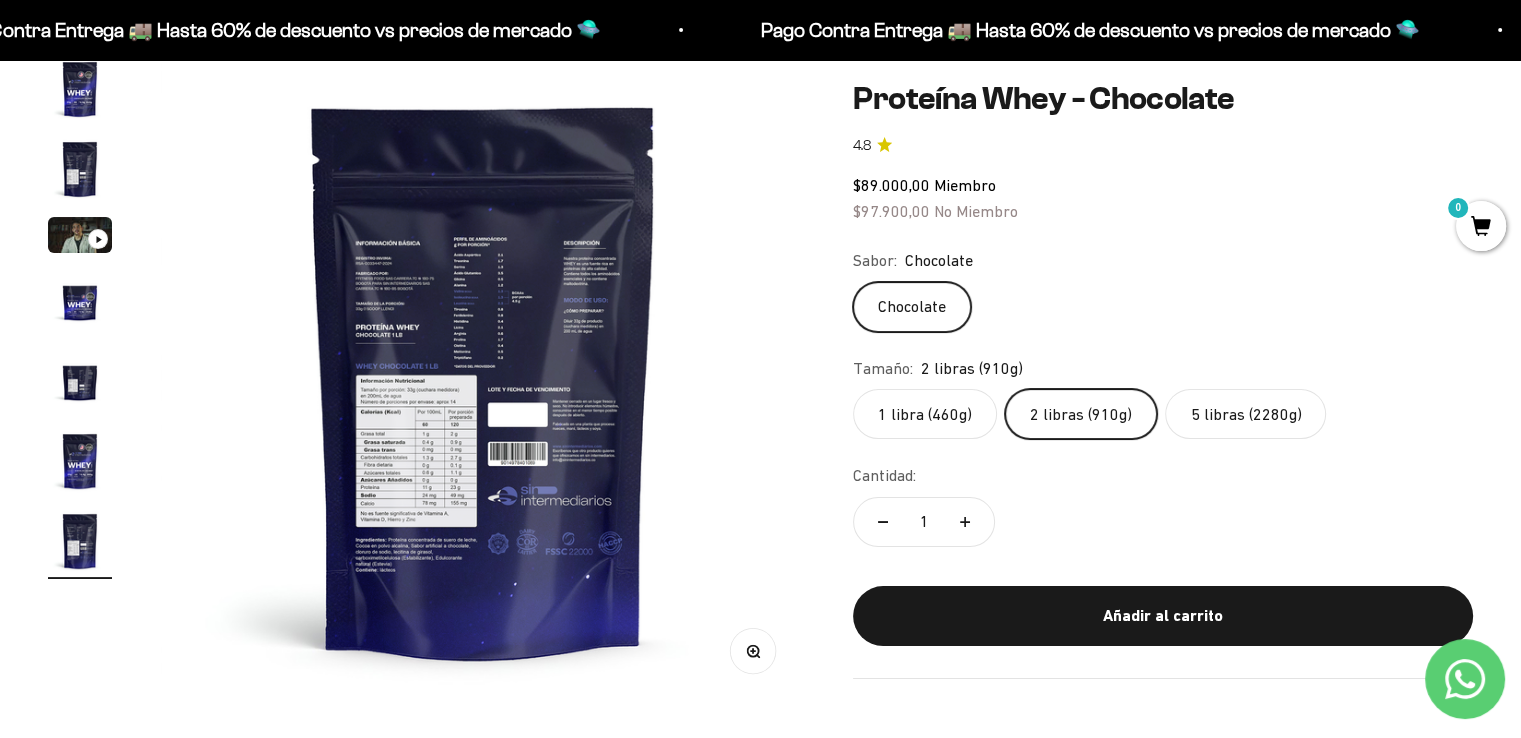click at bounding box center [483, 379] 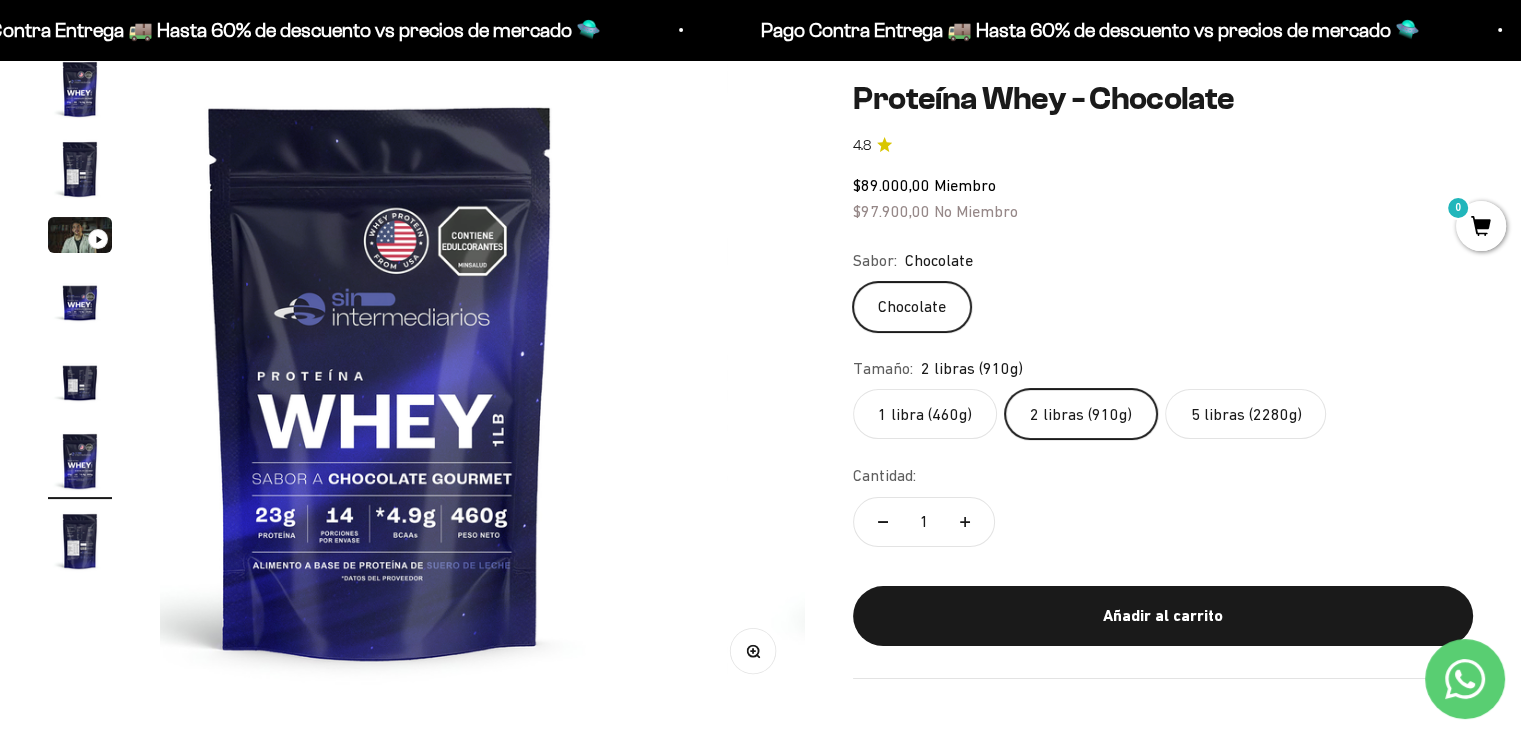 scroll, scrollTop: 0, scrollLeft: 3346, axis: horizontal 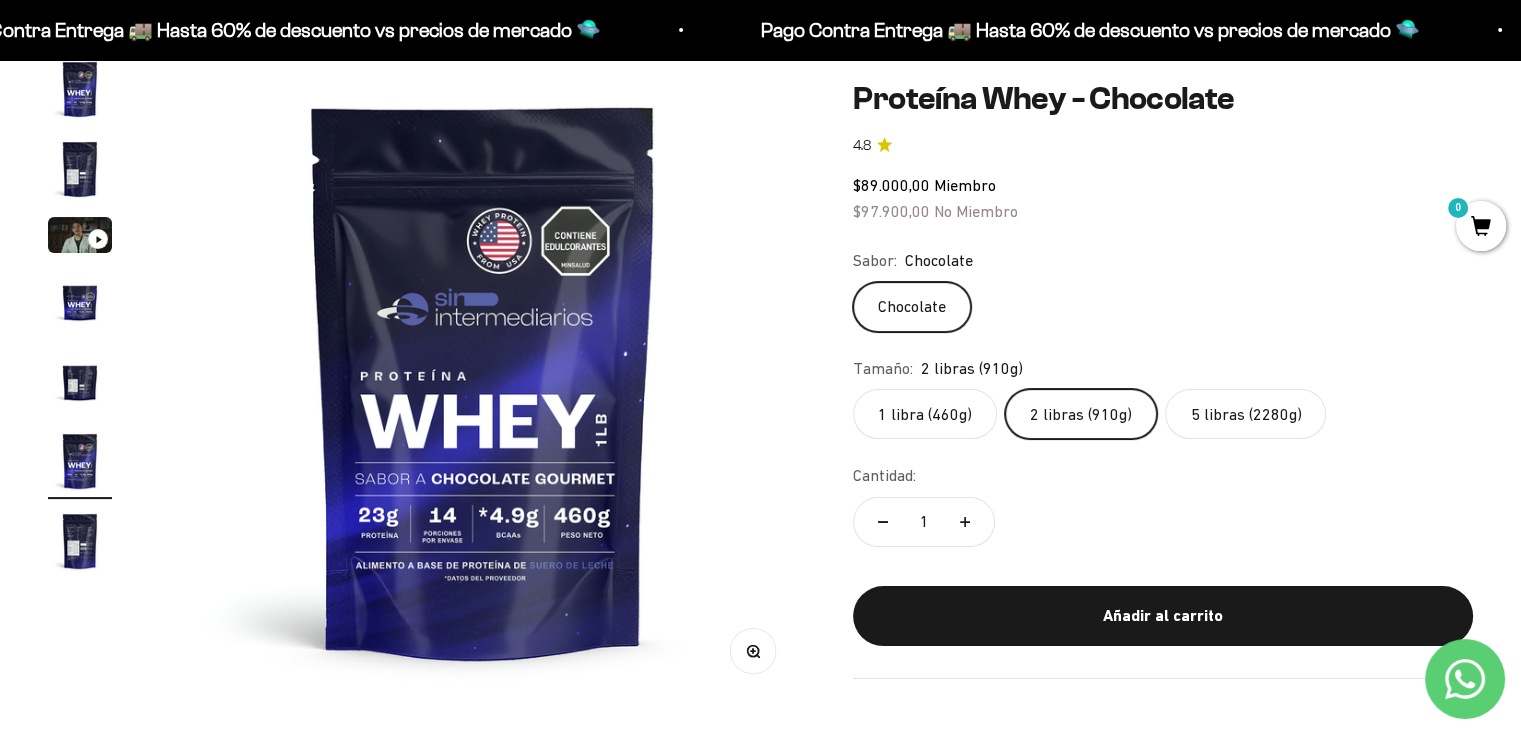 click at bounding box center [80, 461] 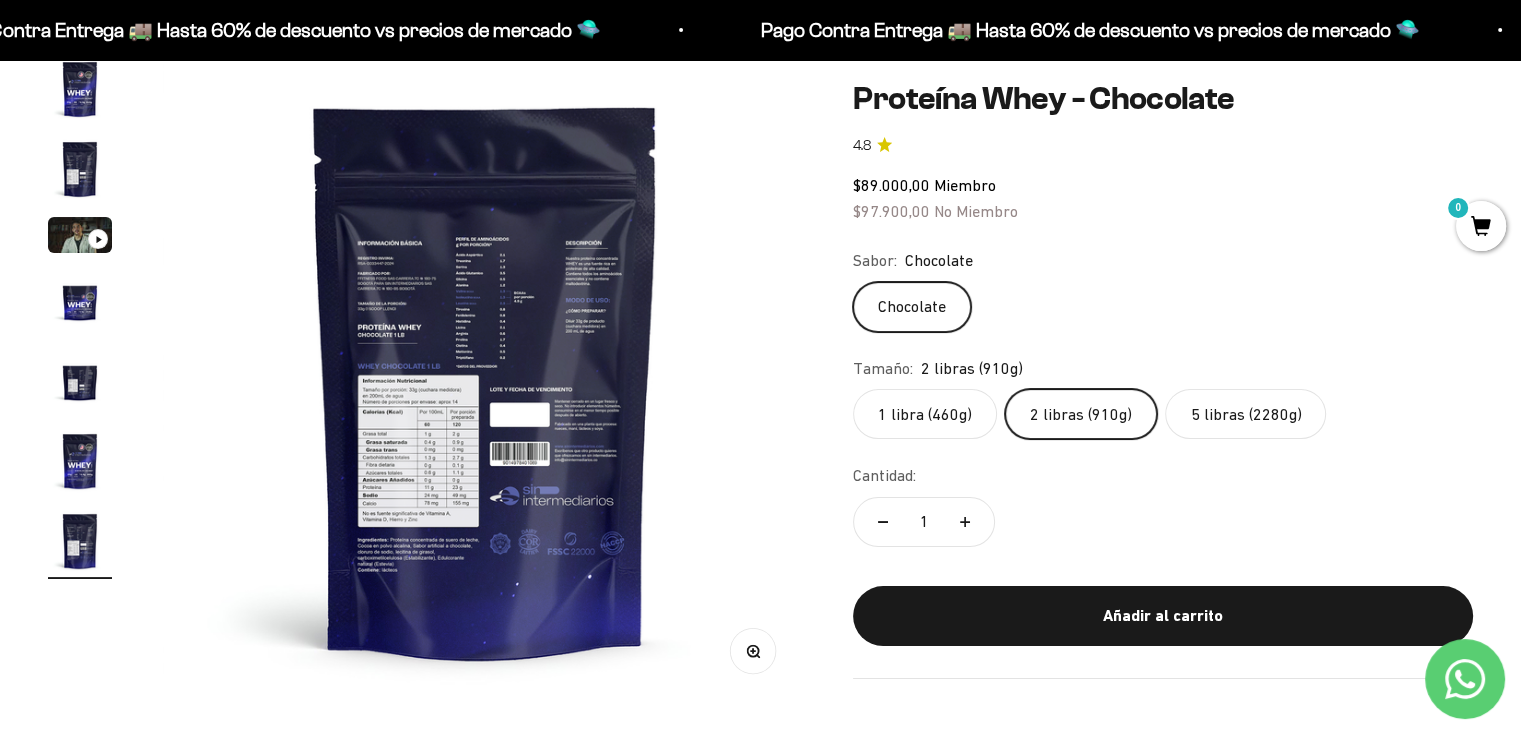 scroll, scrollTop: 0, scrollLeft: 4015, axis: horizontal 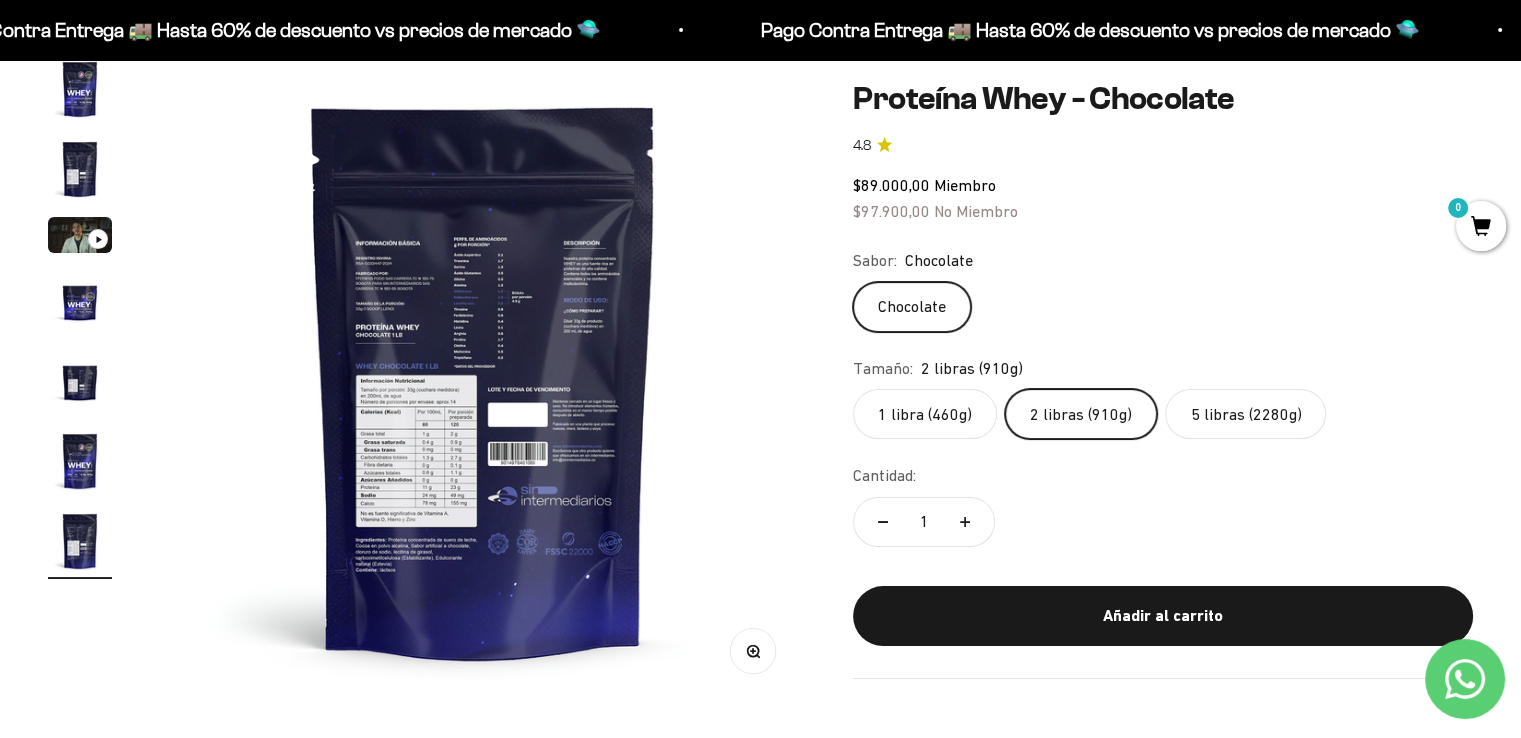 click on "Zoom" at bounding box center [753, 650] 